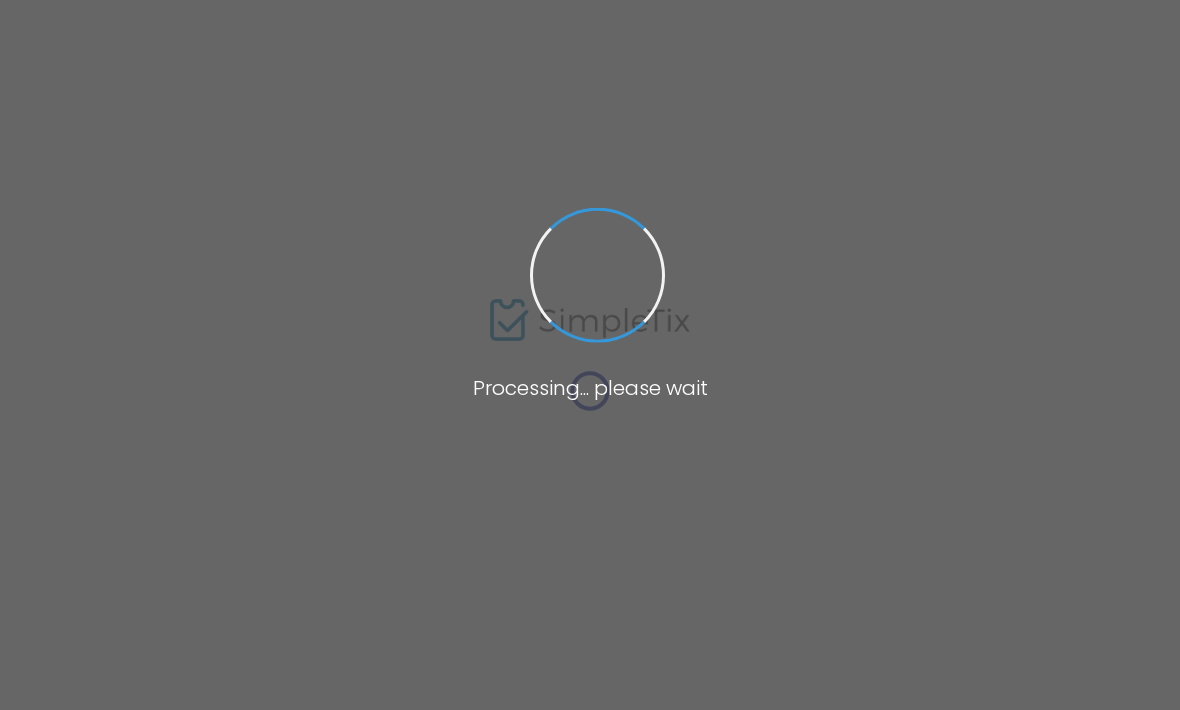 scroll, scrollTop: 0, scrollLeft: 0, axis: both 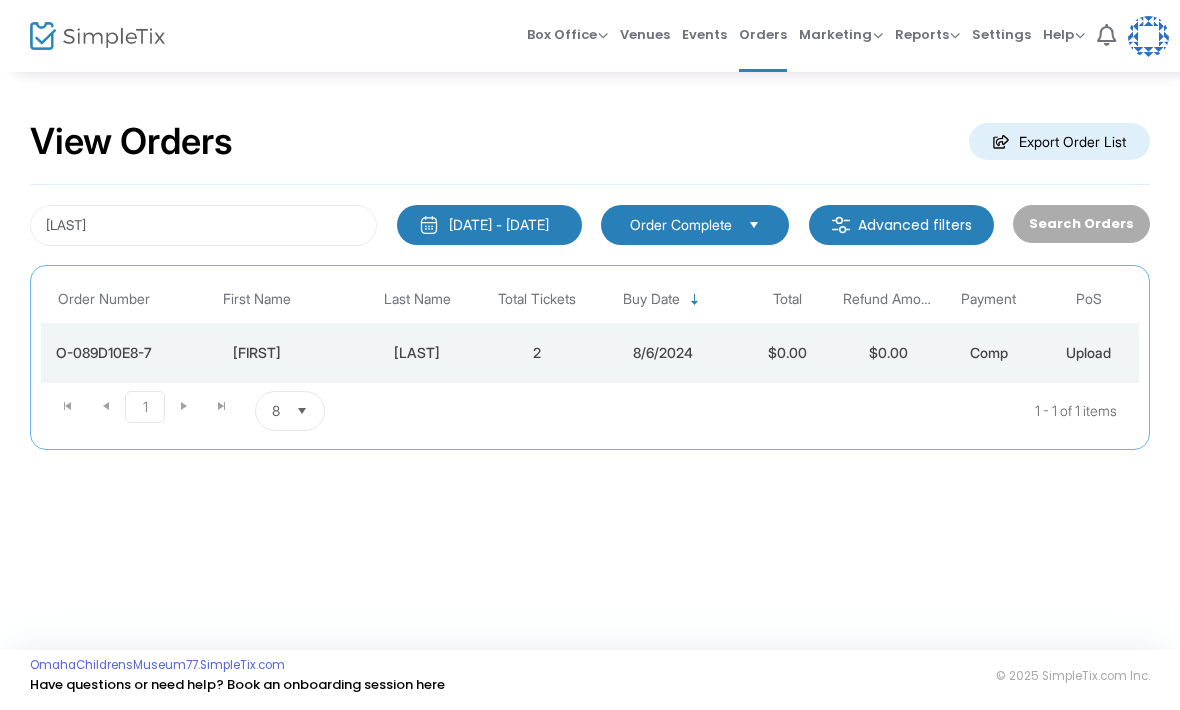 click on "[FIRST]" 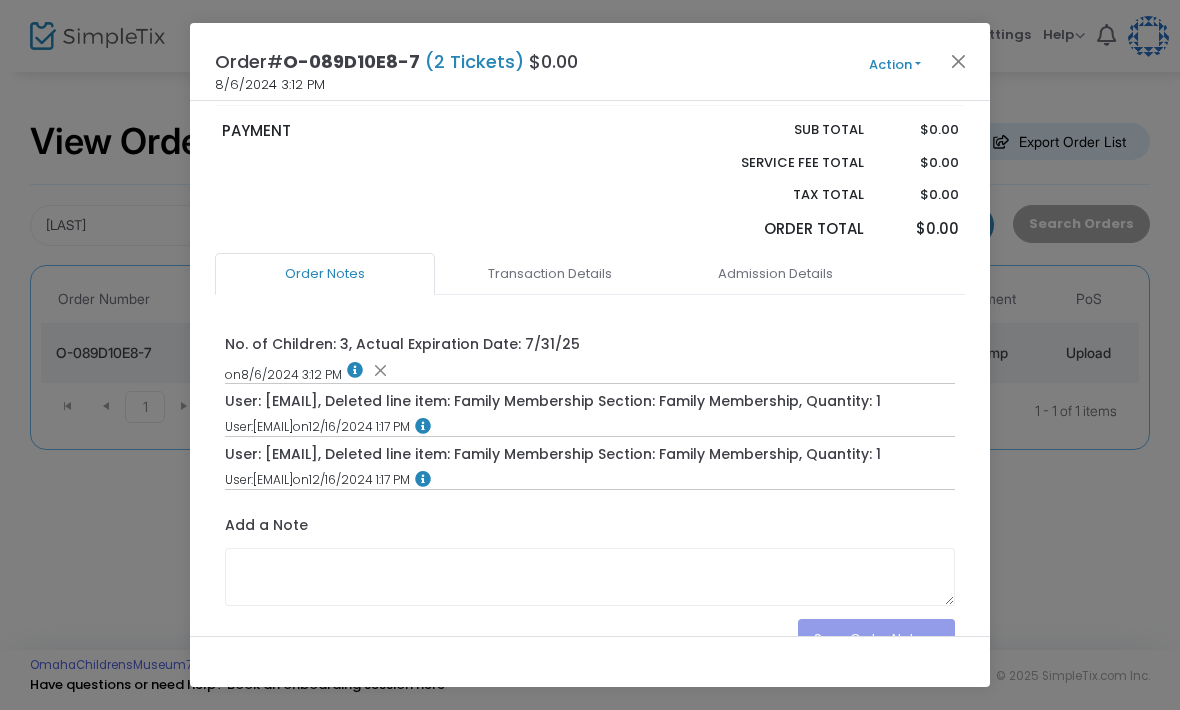 scroll, scrollTop: 554, scrollLeft: 0, axis: vertical 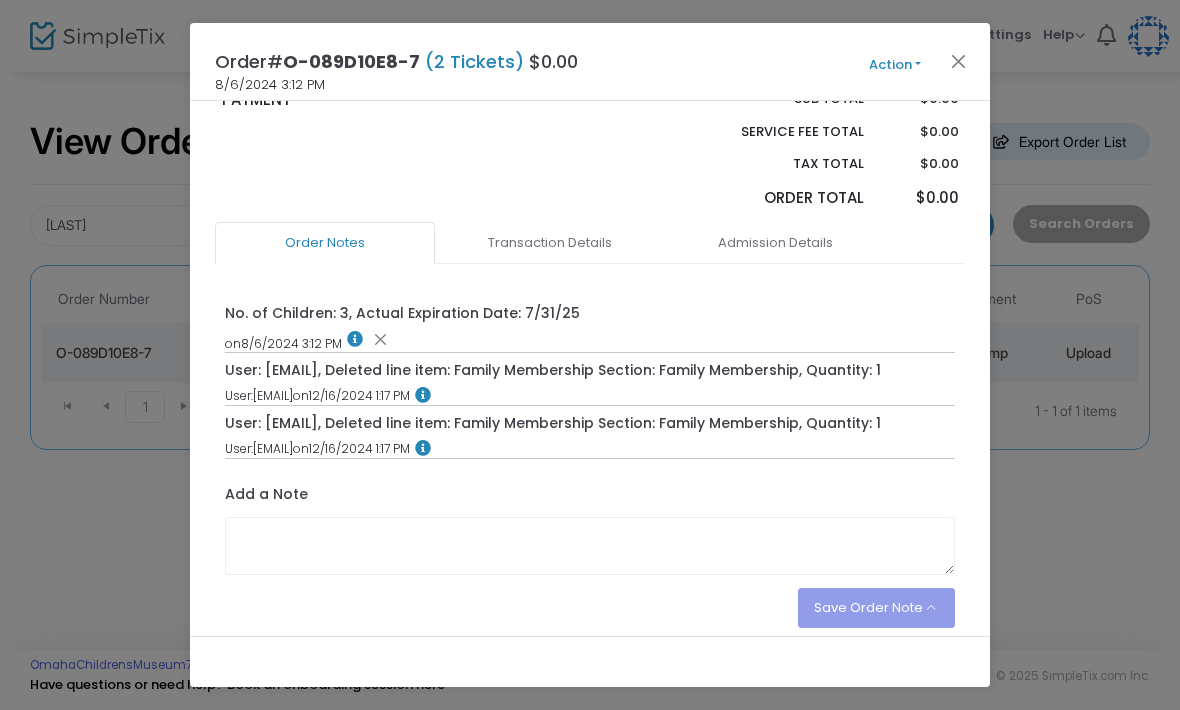 click on "Admission Details" at bounding box center (775, 243) 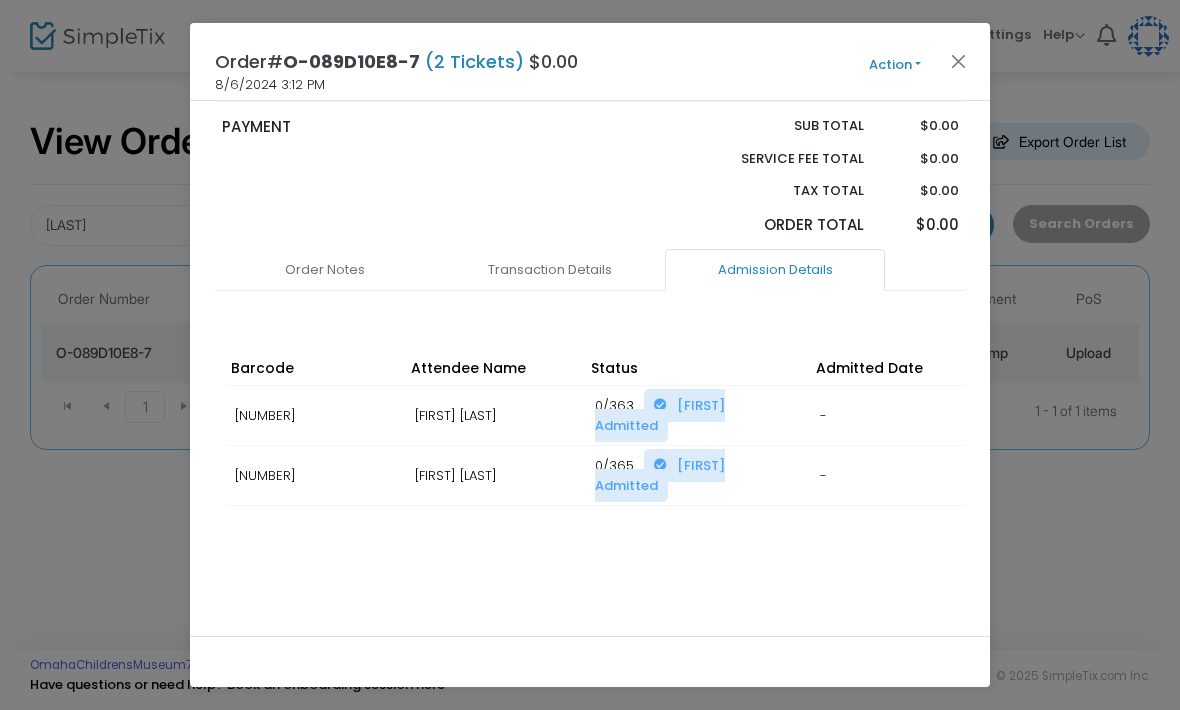 scroll, scrollTop: 495, scrollLeft: 0, axis: vertical 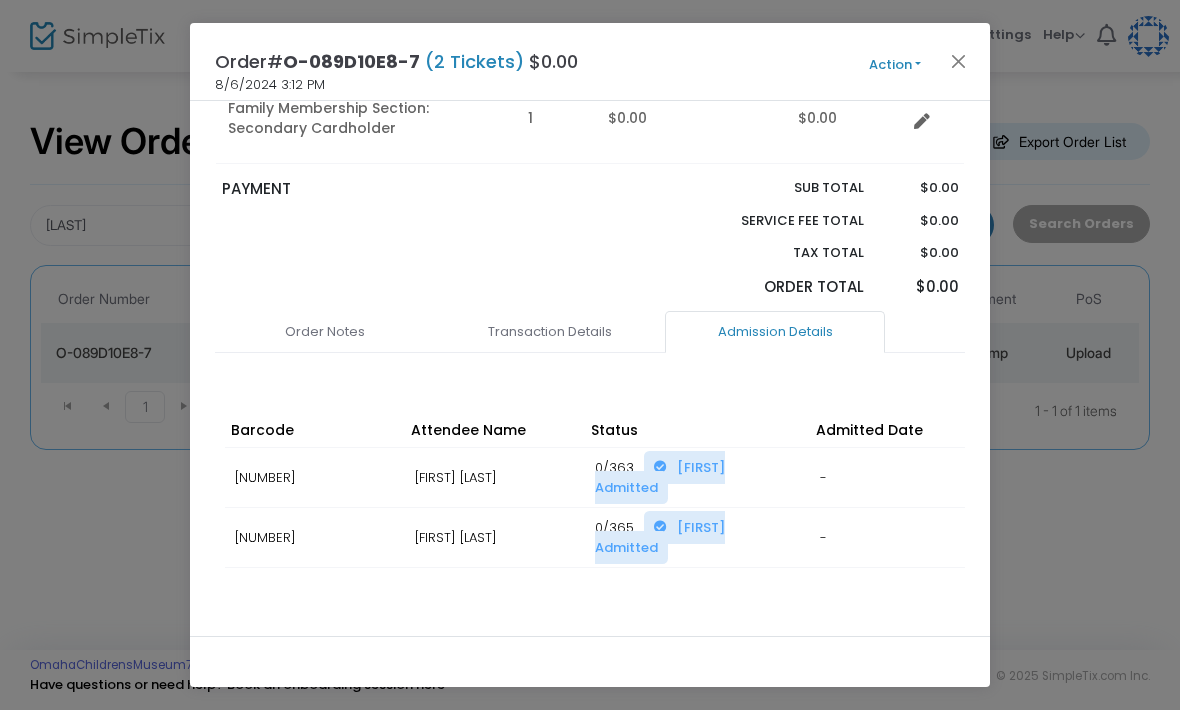 click 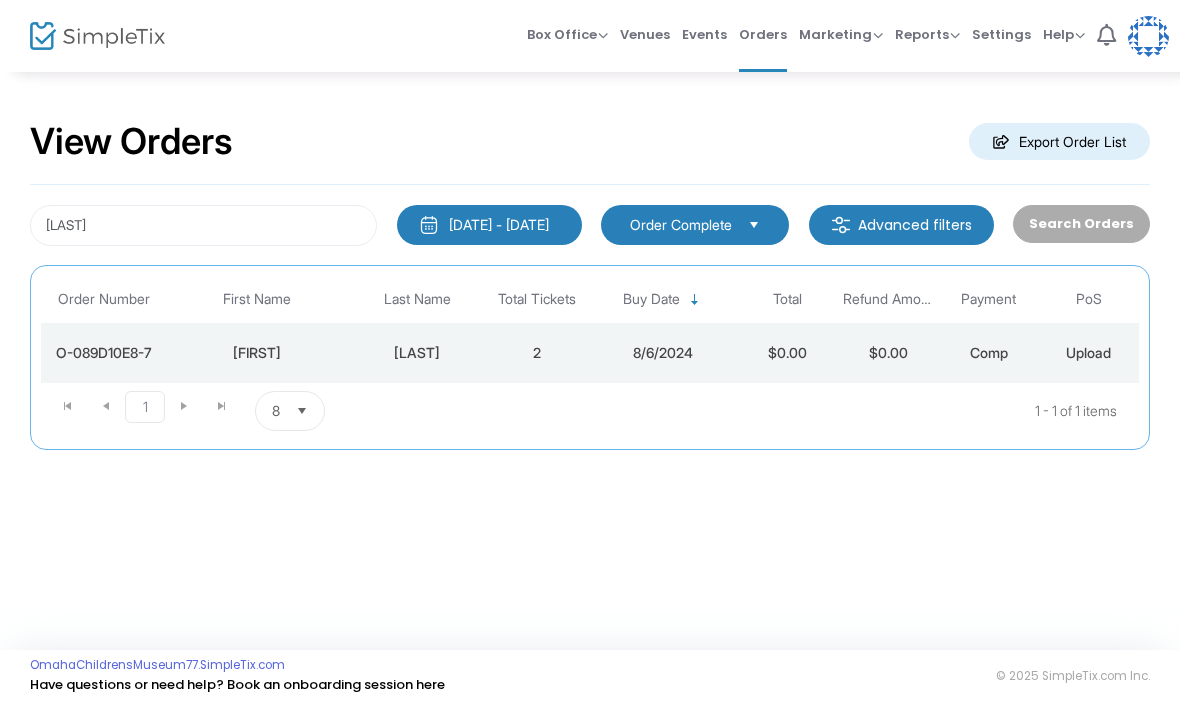 scroll, scrollTop: 0, scrollLeft: 0, axis: both 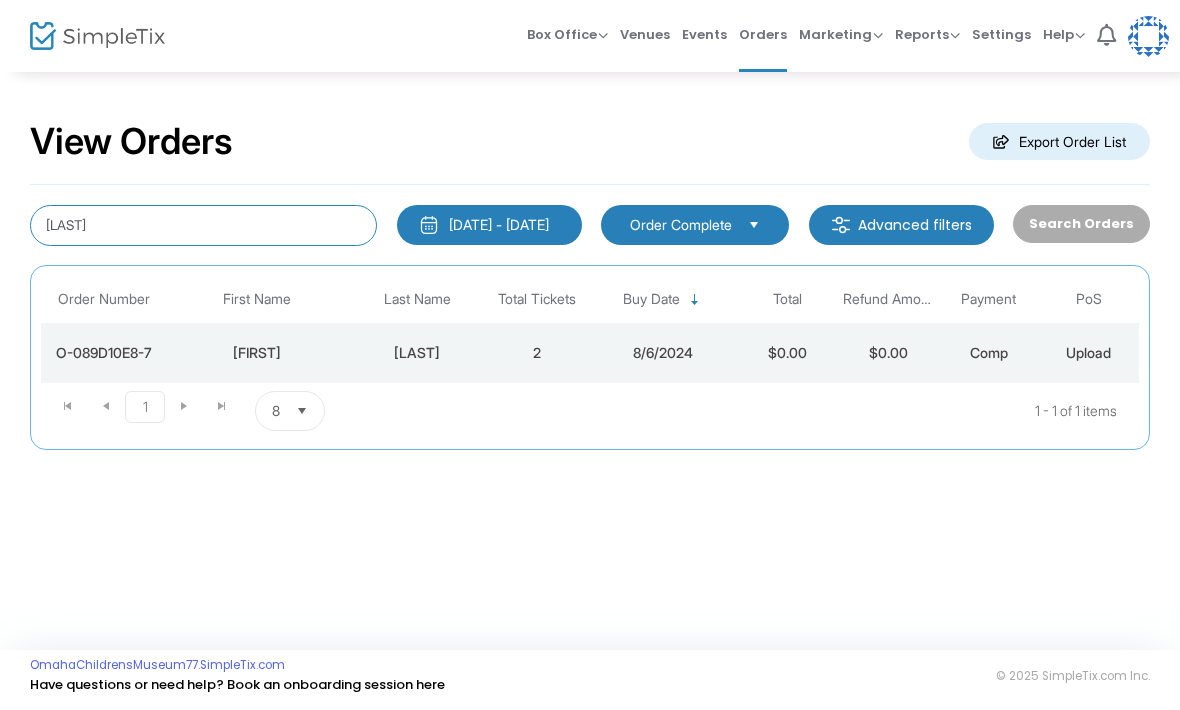 click on "[LAST]" 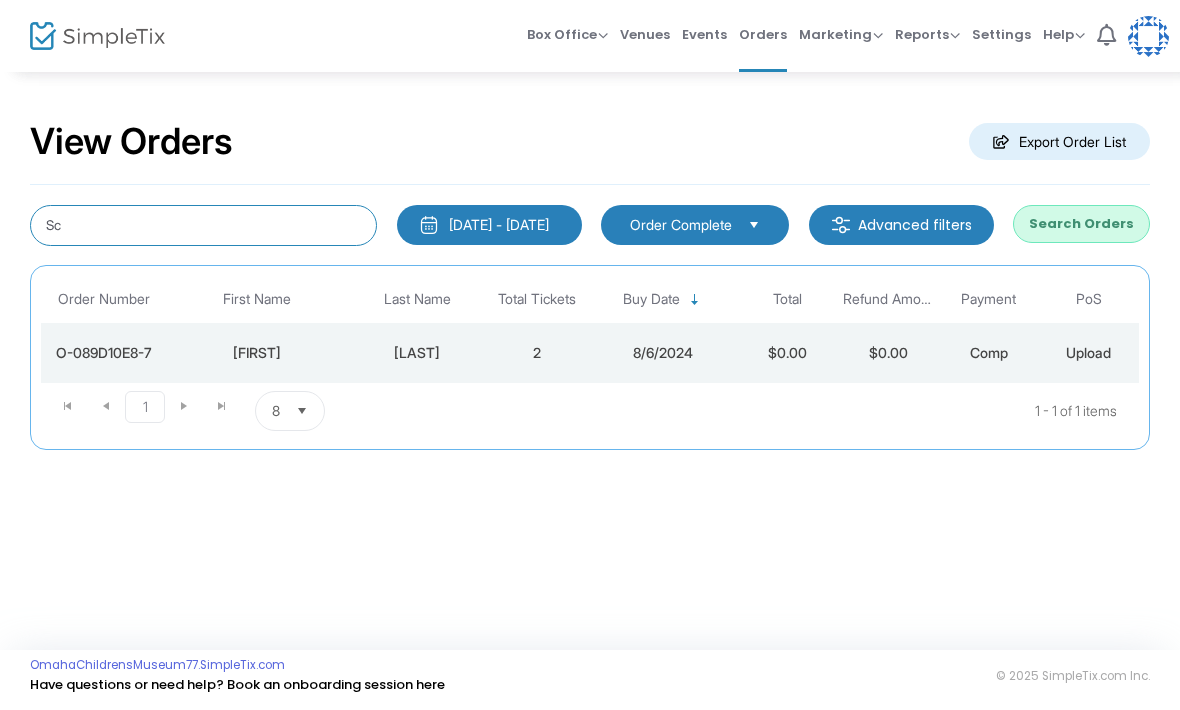 type on "S" 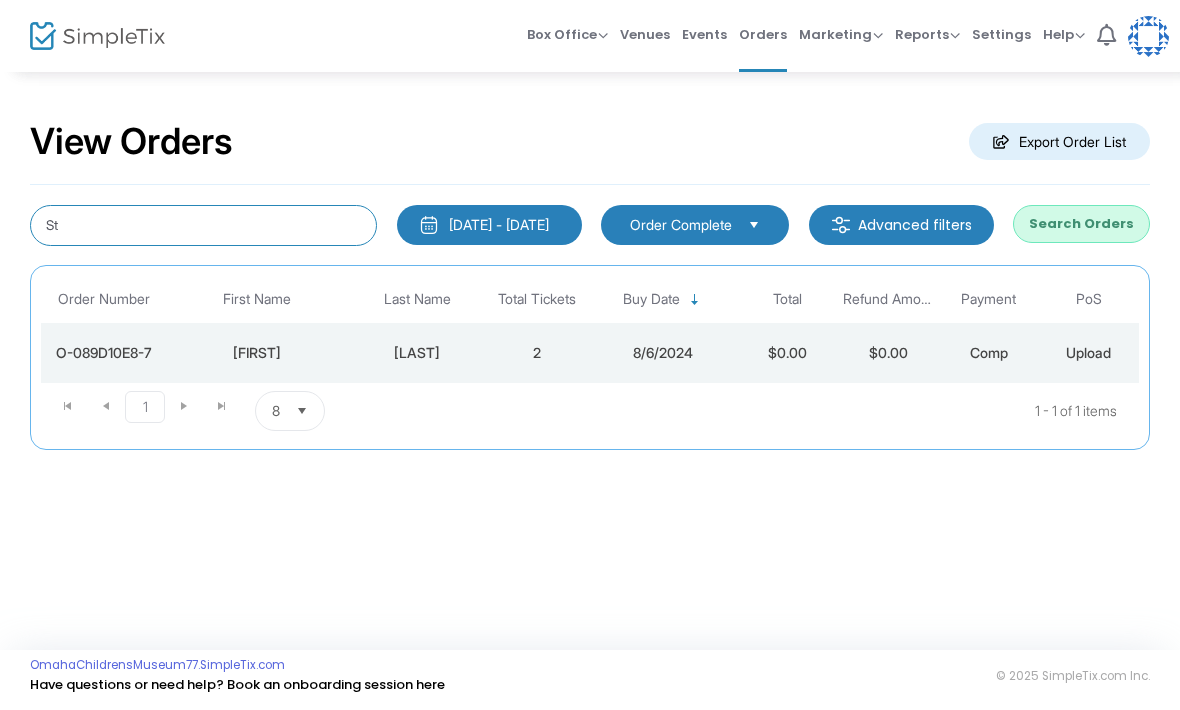 type on "S" 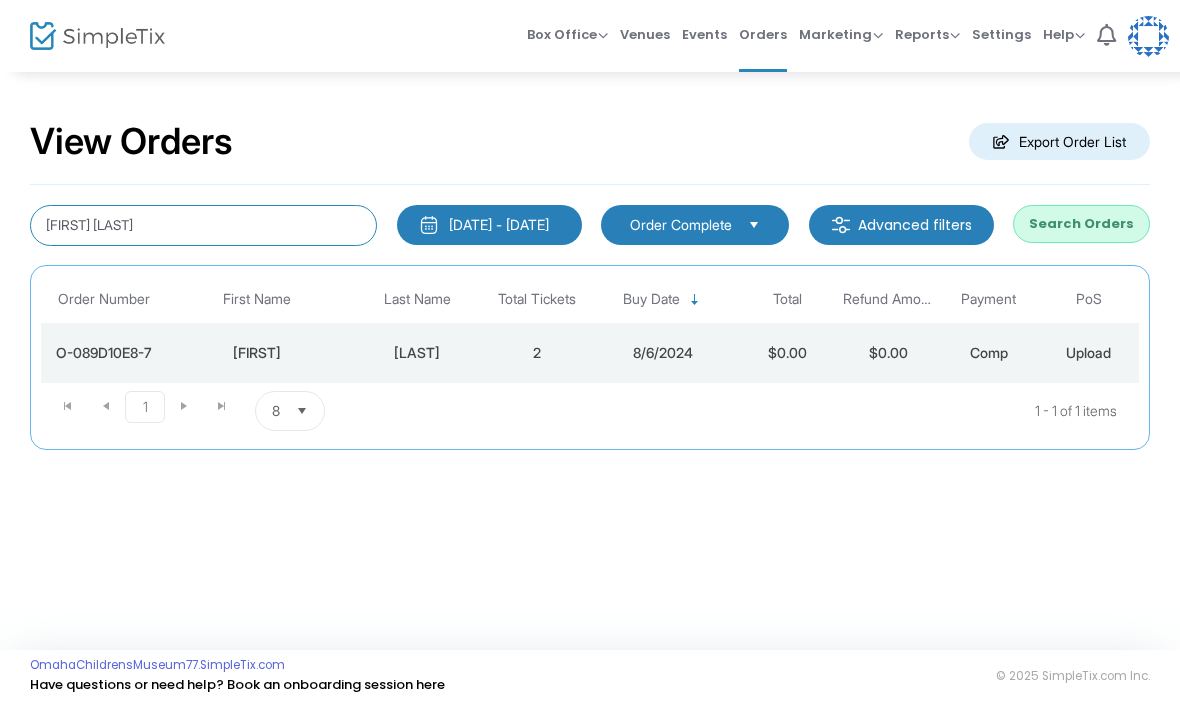 type on "[FIRST] [LAST]" 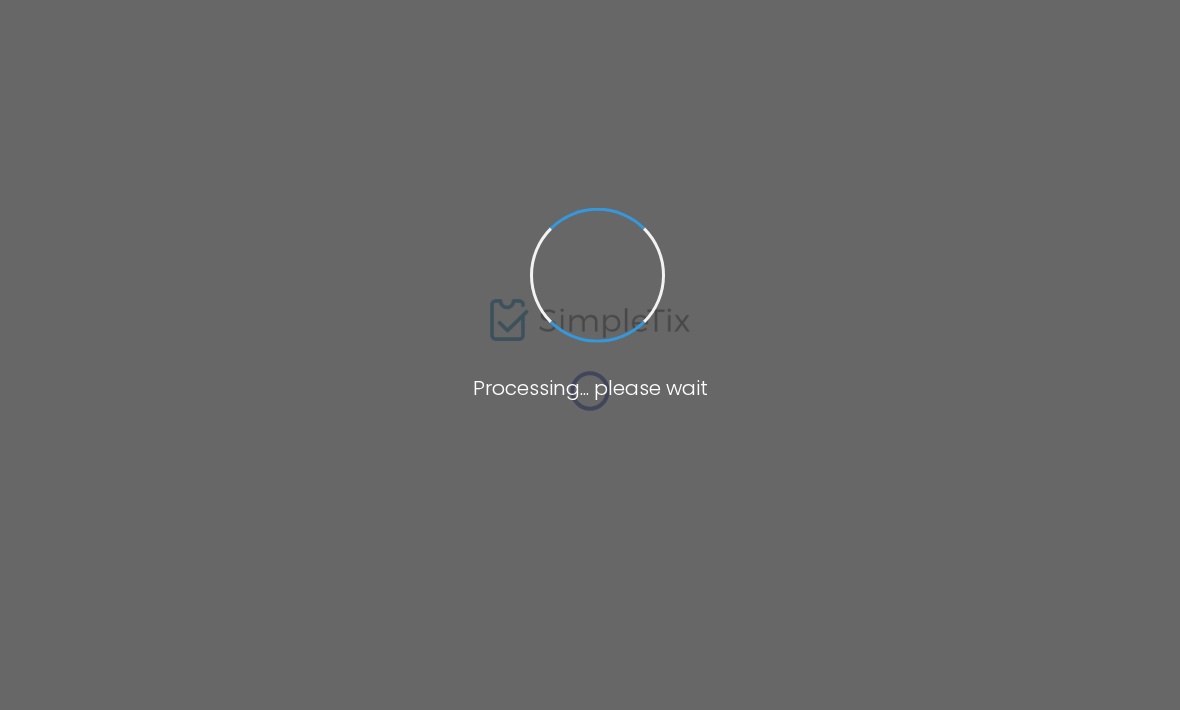 scroll, scrollTop: 0, scrollLeft: 0, axis: both 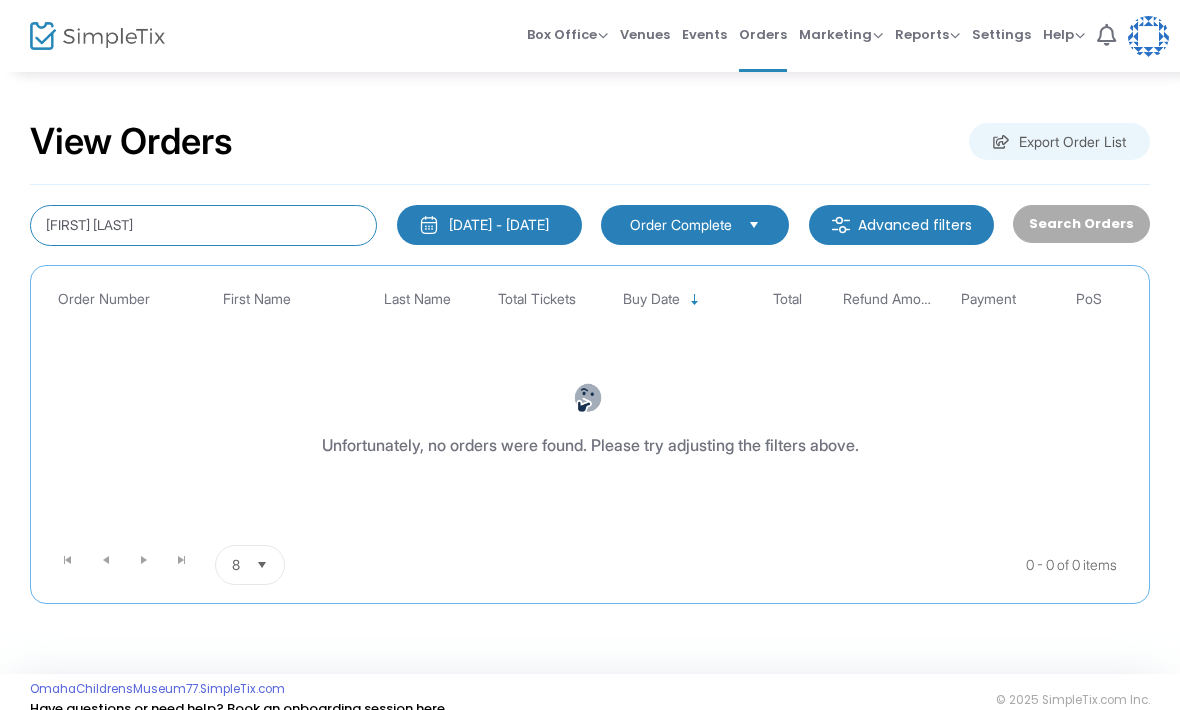 click on "[FIRST] [LAST]" 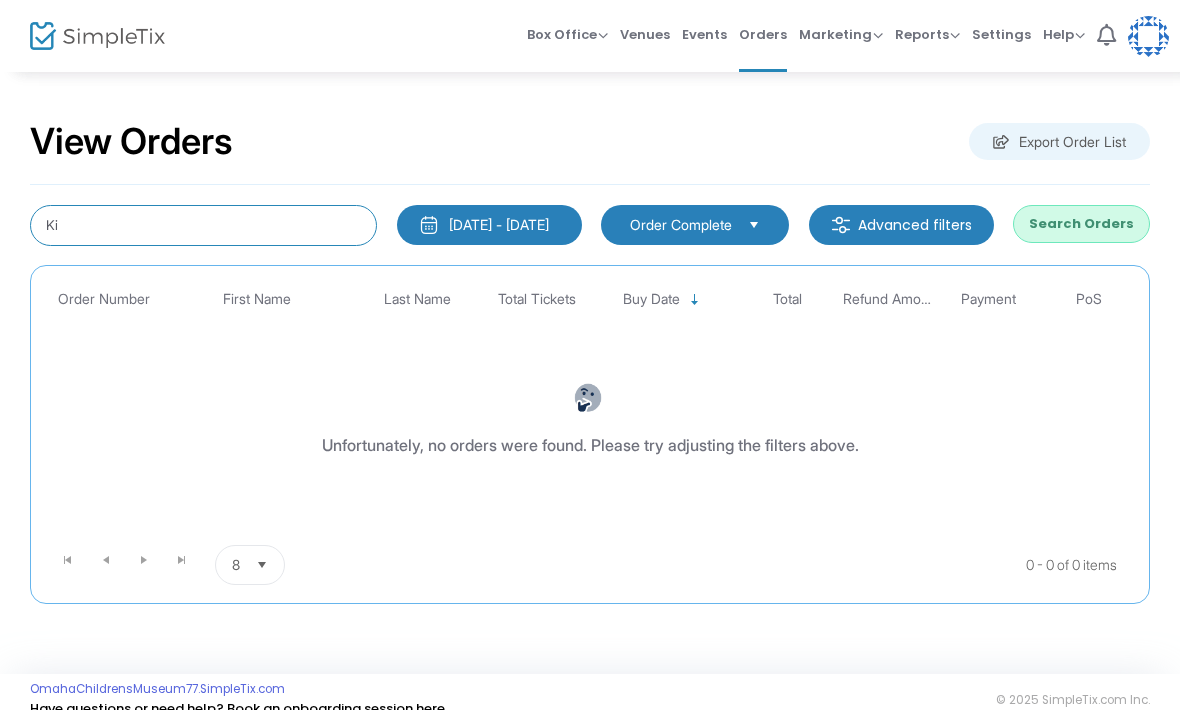 type on "K" 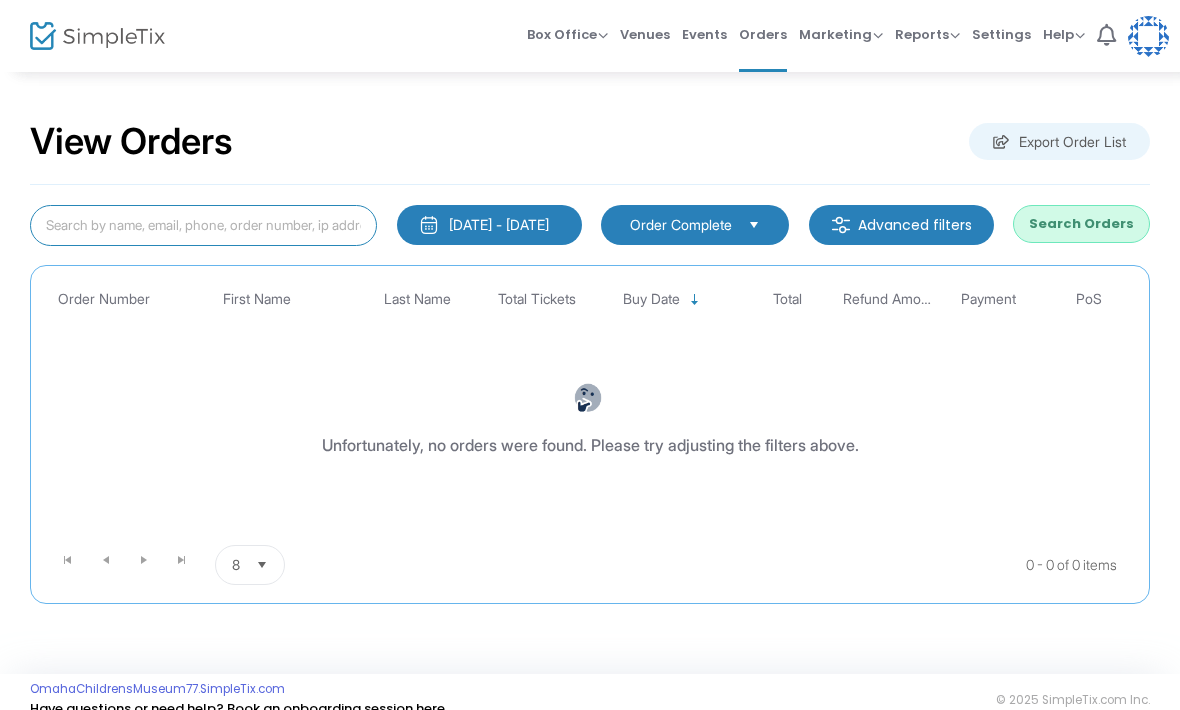 type on "M" 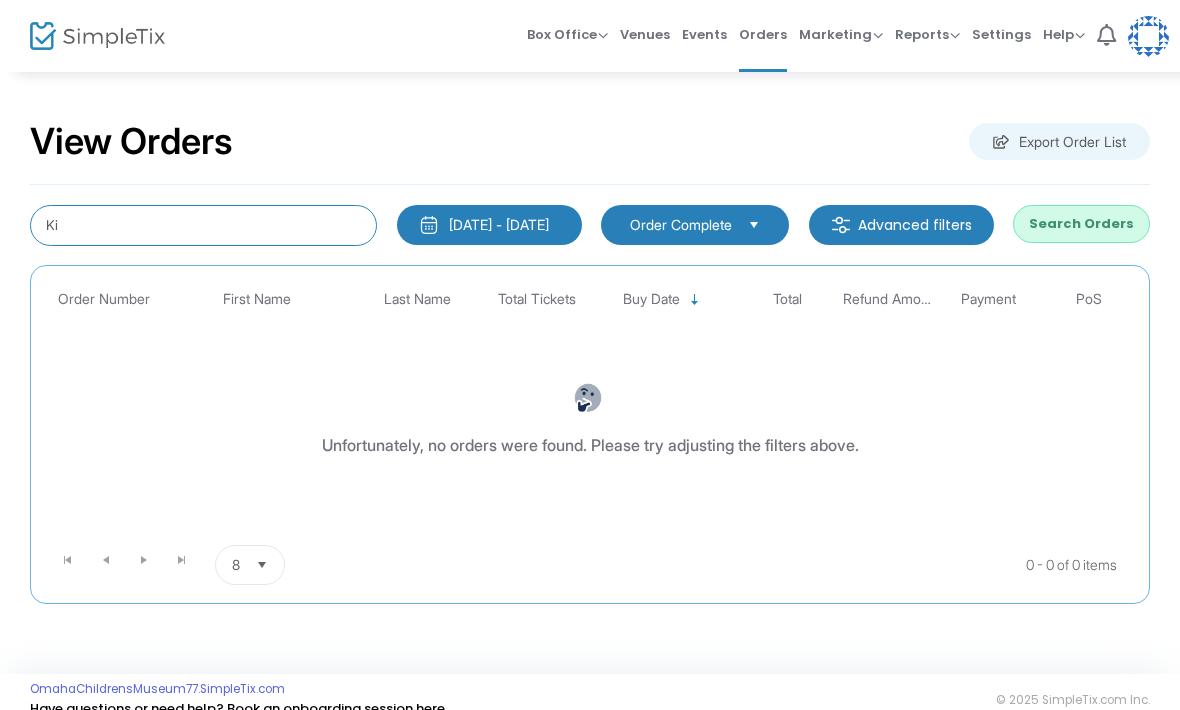 type on "K" 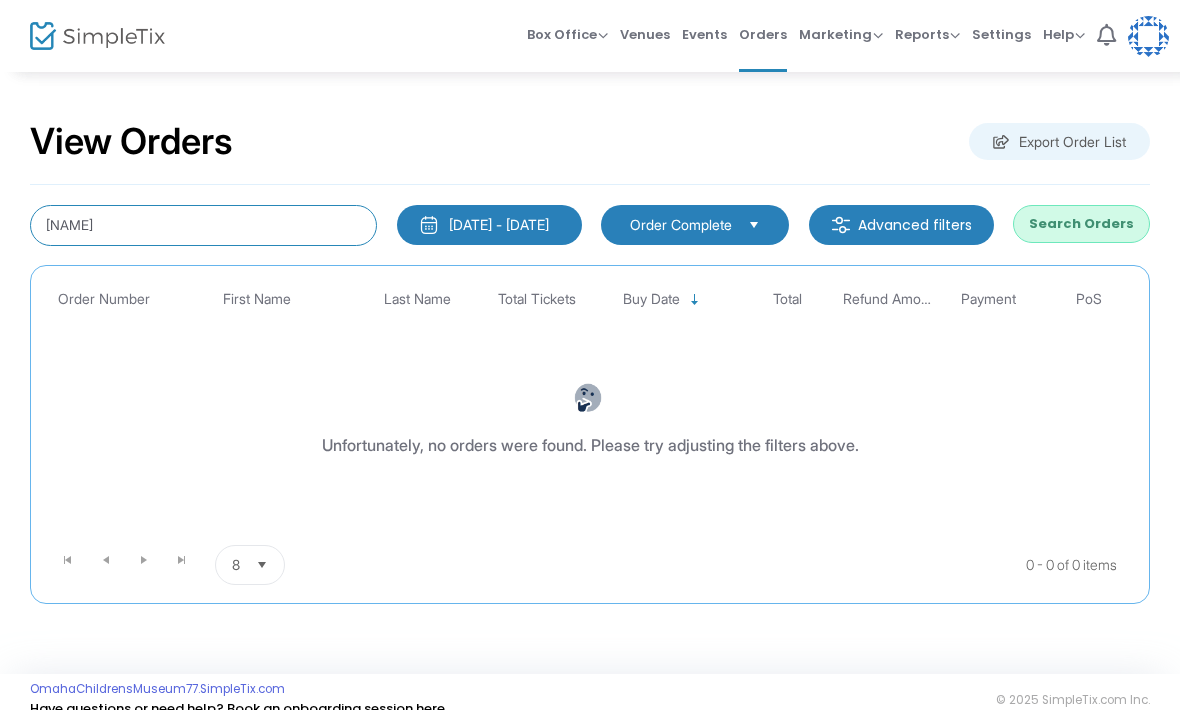 type on "[LAST]" 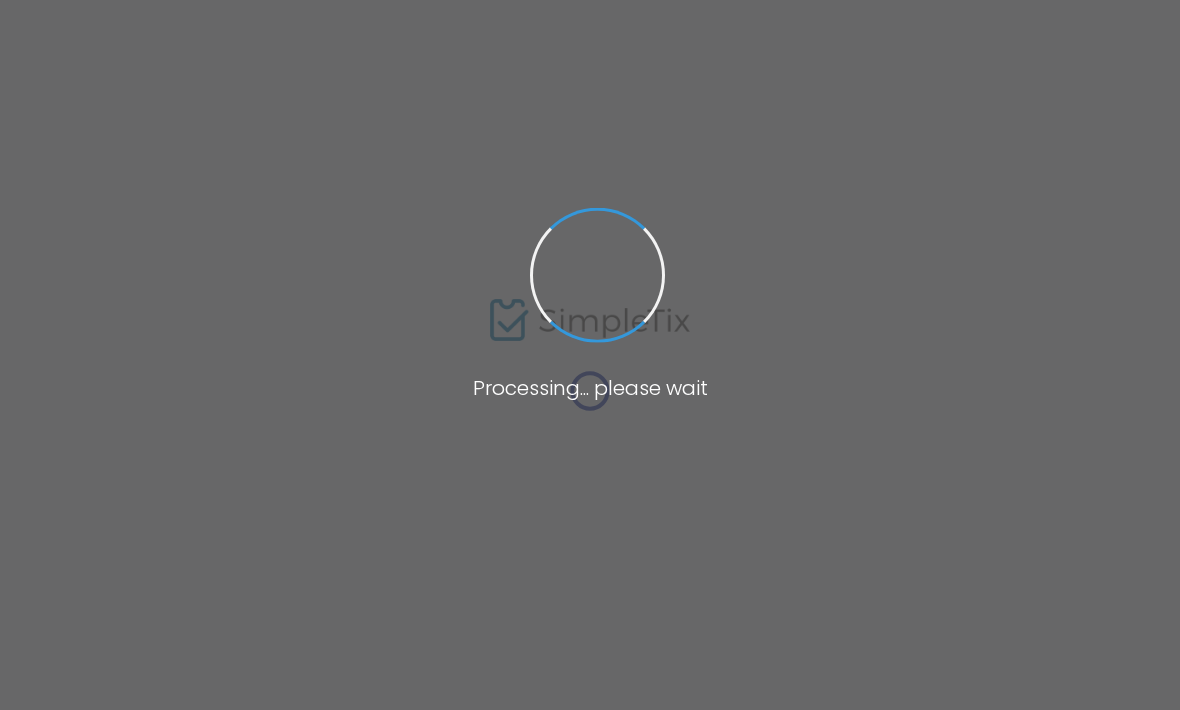 scroll, scrollTop: 0, scrollLeft: 0, axis: both 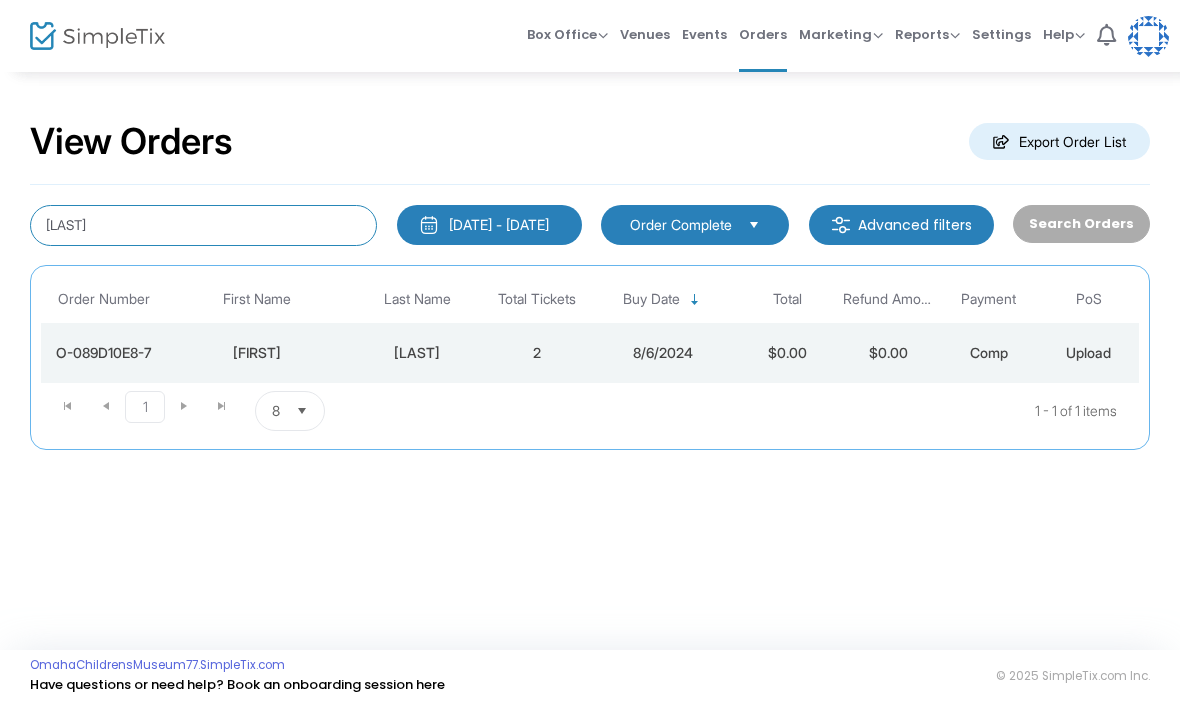 click on "[LAST]" 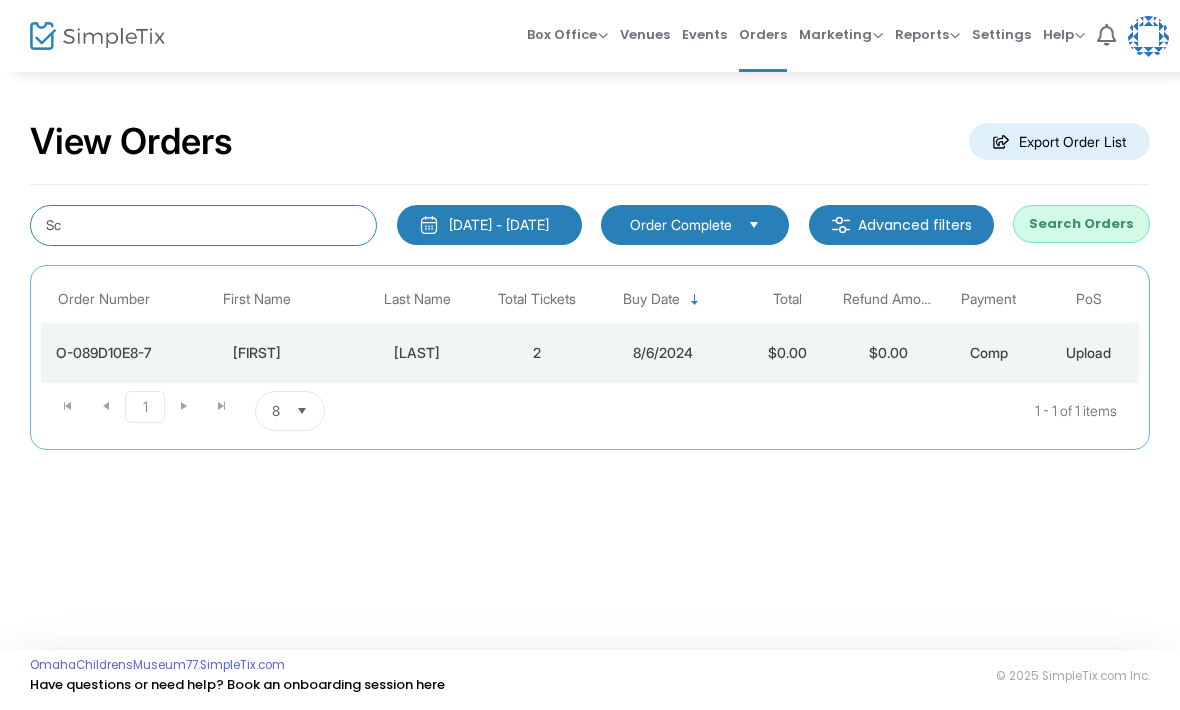 type on "S" 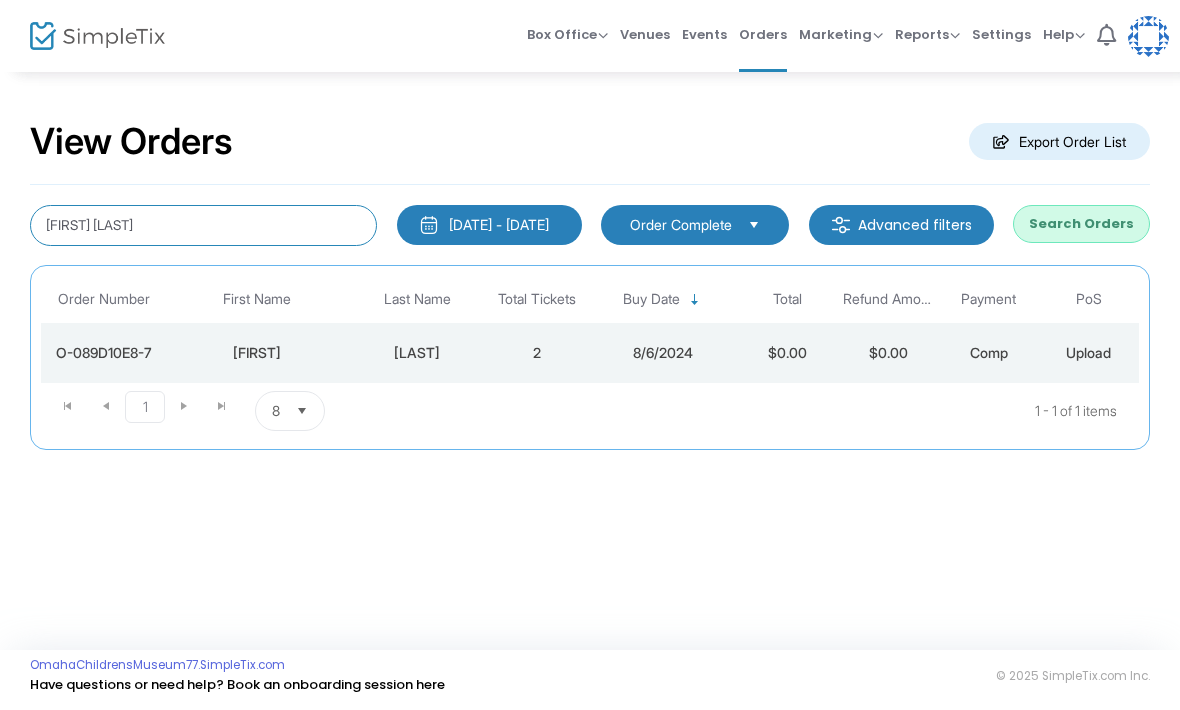 type on "Kim Schendt" 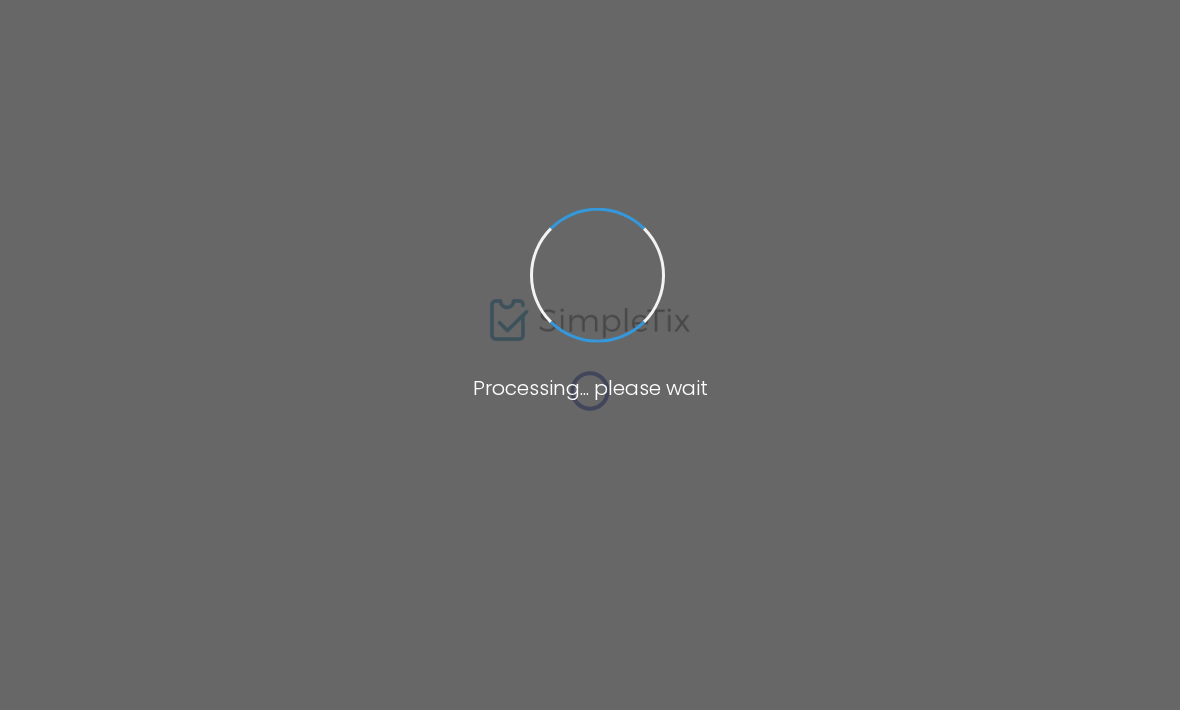scroll, scrollTop: 0, scrollLeft: 0, axis: both 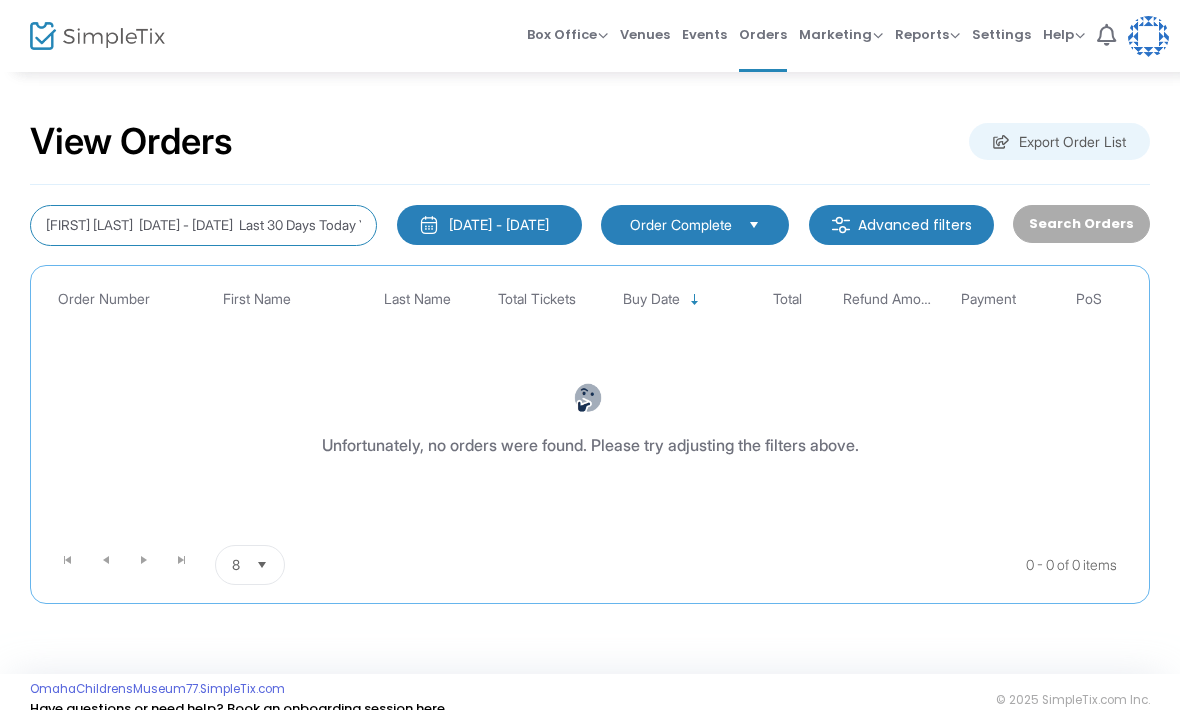 click on "[FIRST] [LAST]" 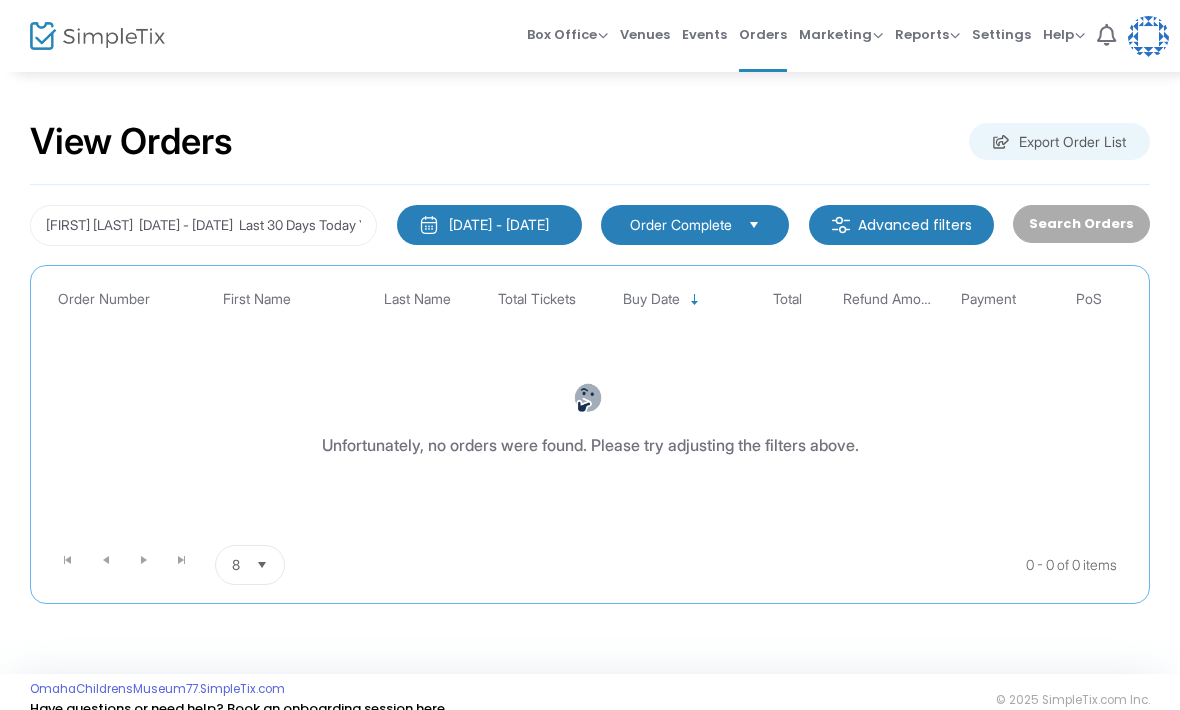 click on "Kim Schendt  1/1/2000 - 8/3/2025  Last 30 Days Today Yesterday This week This Month Last Month Past 3 Months Past 12 Months Past 2 Years This Year All Time Custom Range 01/01/2000 - 08/03/2025 Cancel Apply   Order Complete  Advanced filters   Search Orders  Promo code category Promo code Payment Type Point of Sale (PoS) Order Number First Name Last Name Total Tickets Buy Date Total Refund Amount Payment PoS  Unfortunately, no orders were found. Please try adjusting the filters above.  0 - 0 of 0 items 8  items per page" 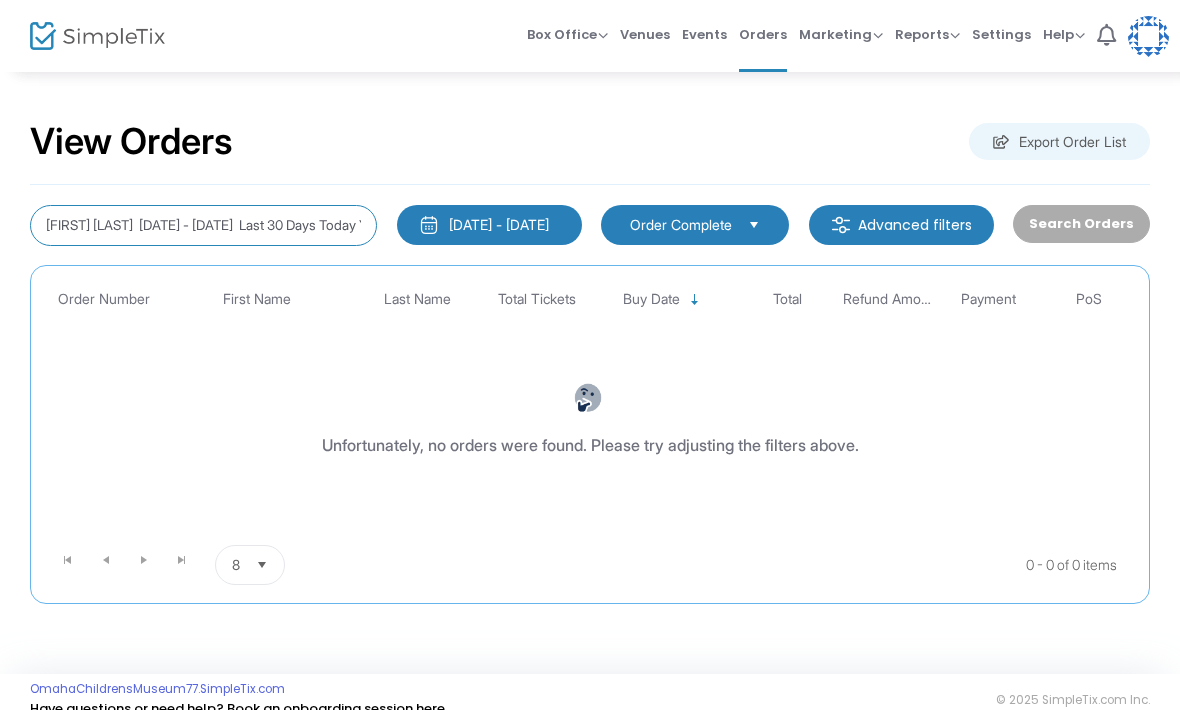 click on "Kim Schendt" 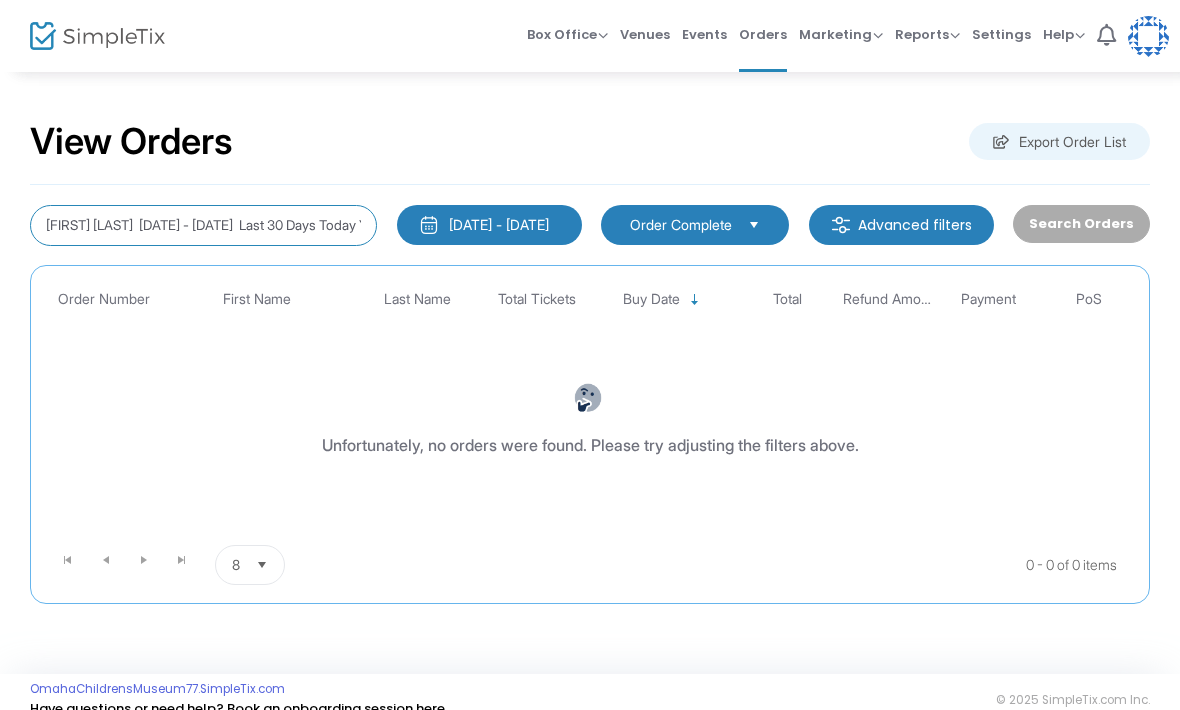 click on "Kim Schendt" 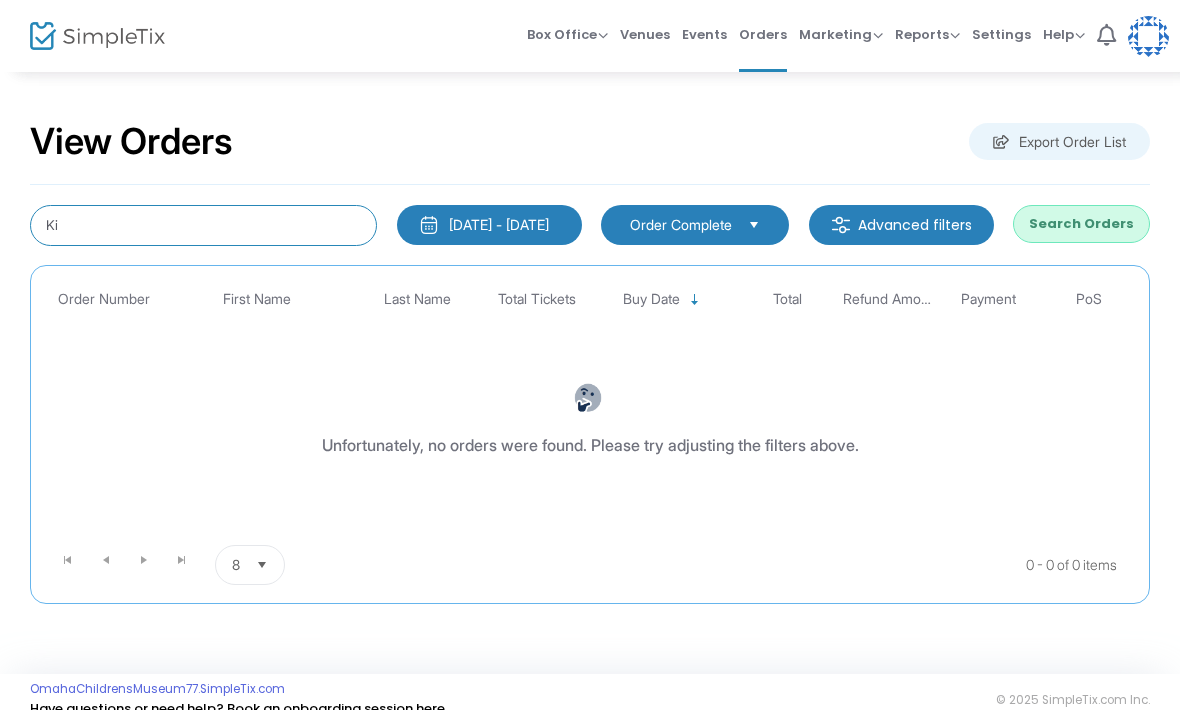 type on "K" 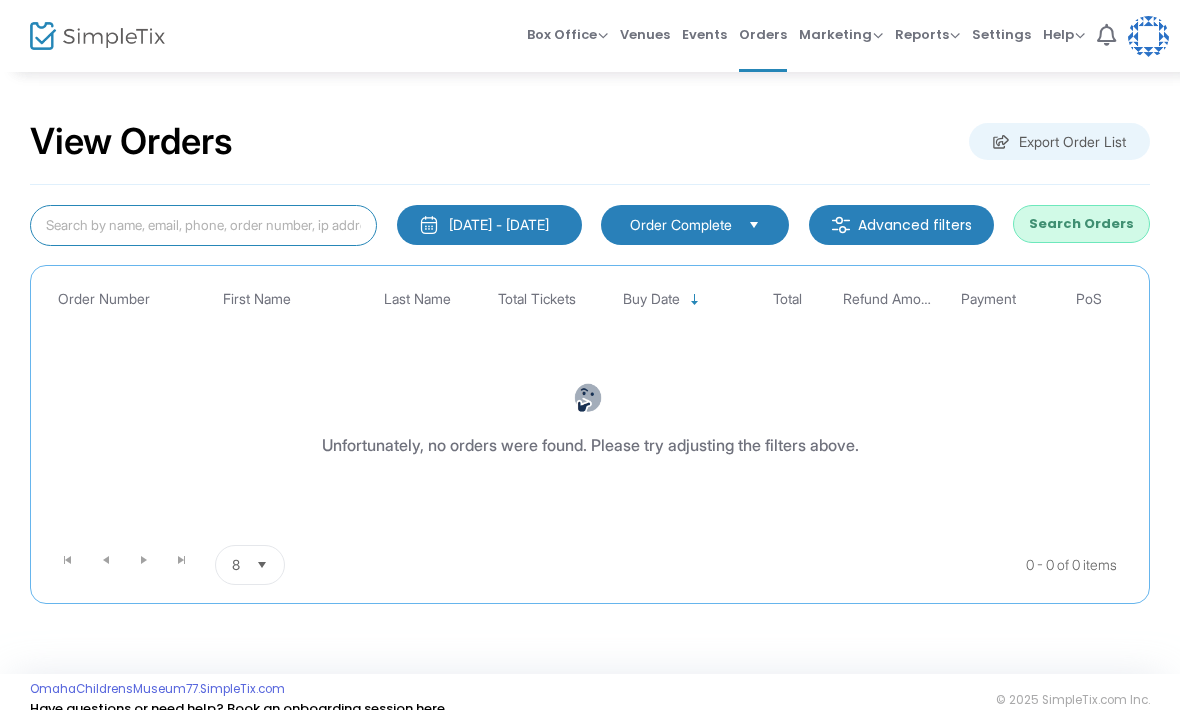 type on "S" 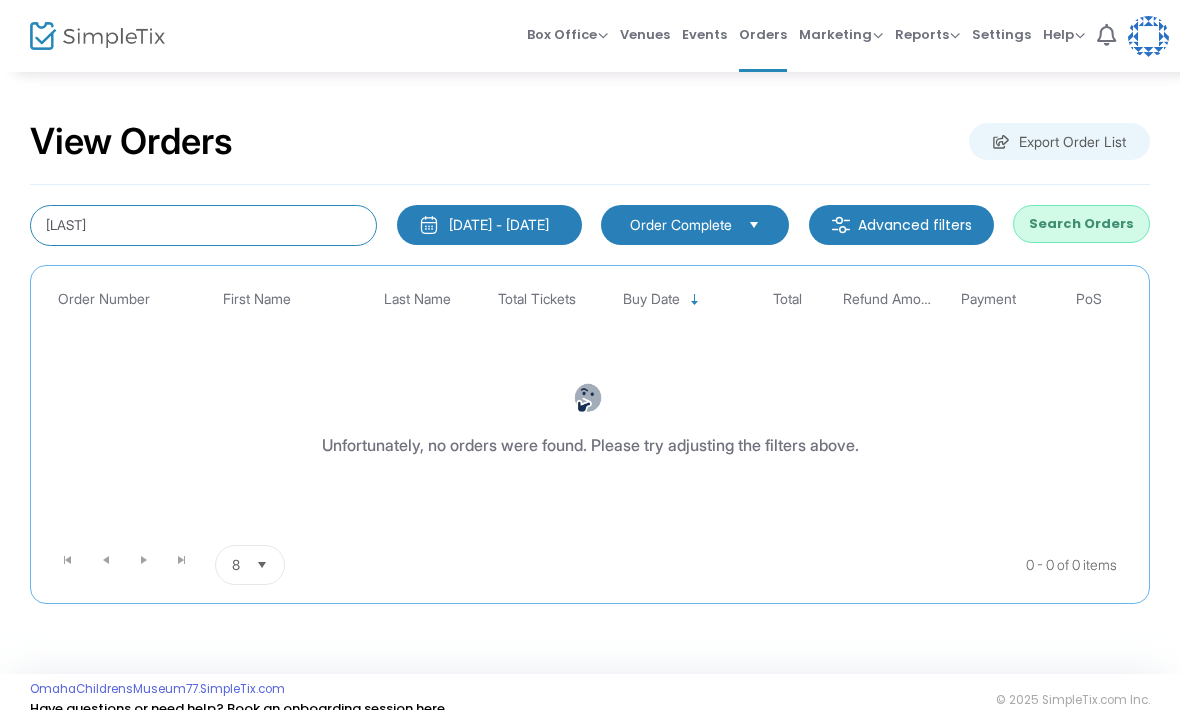 type on "[LAST]" 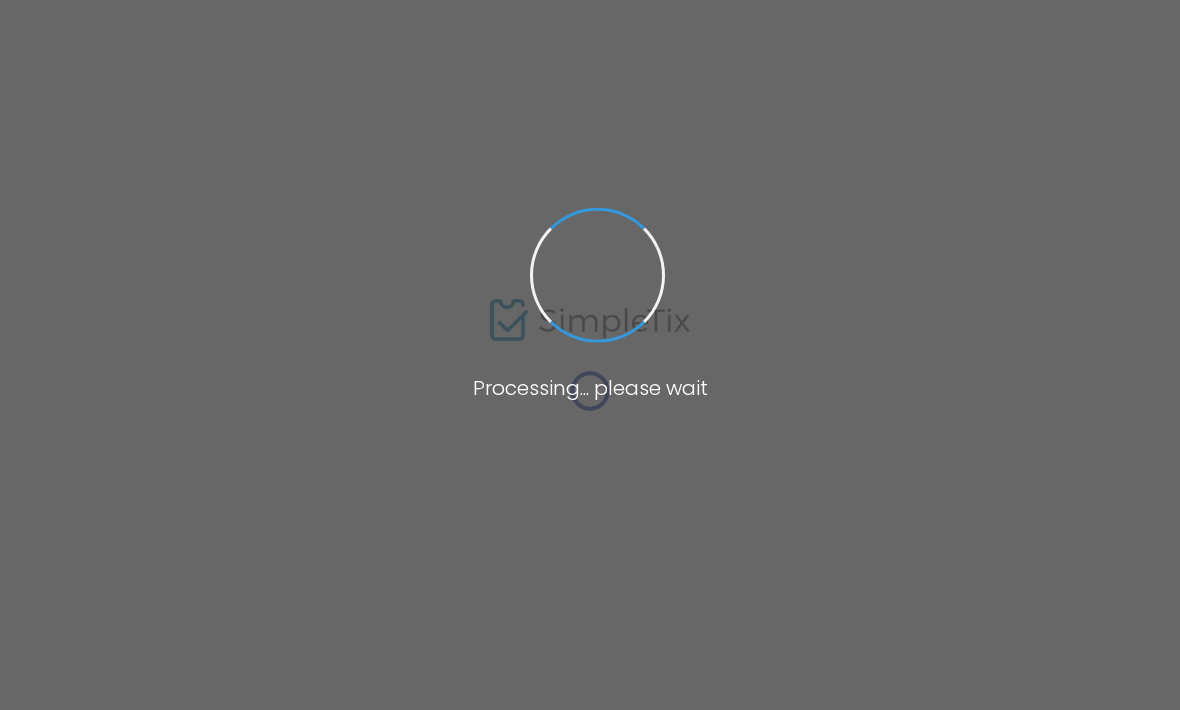 scroll, scrollTop: 0, scrollLeft: 0, axis: both 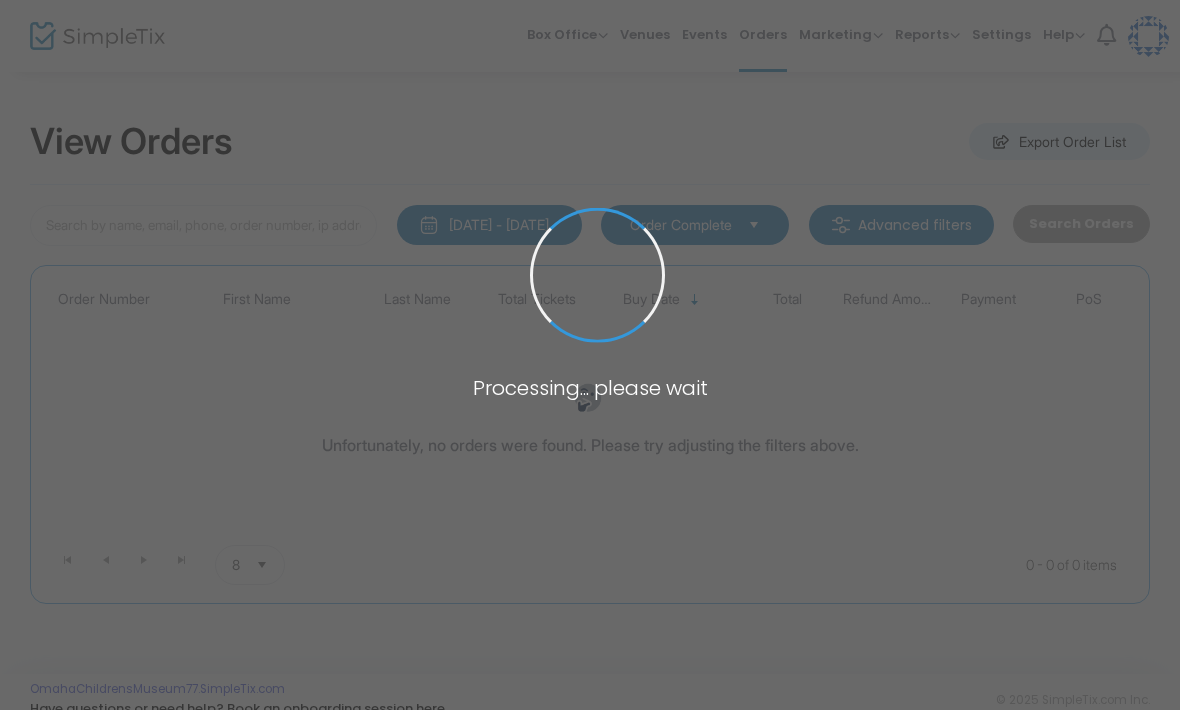 type on "[LAST]" 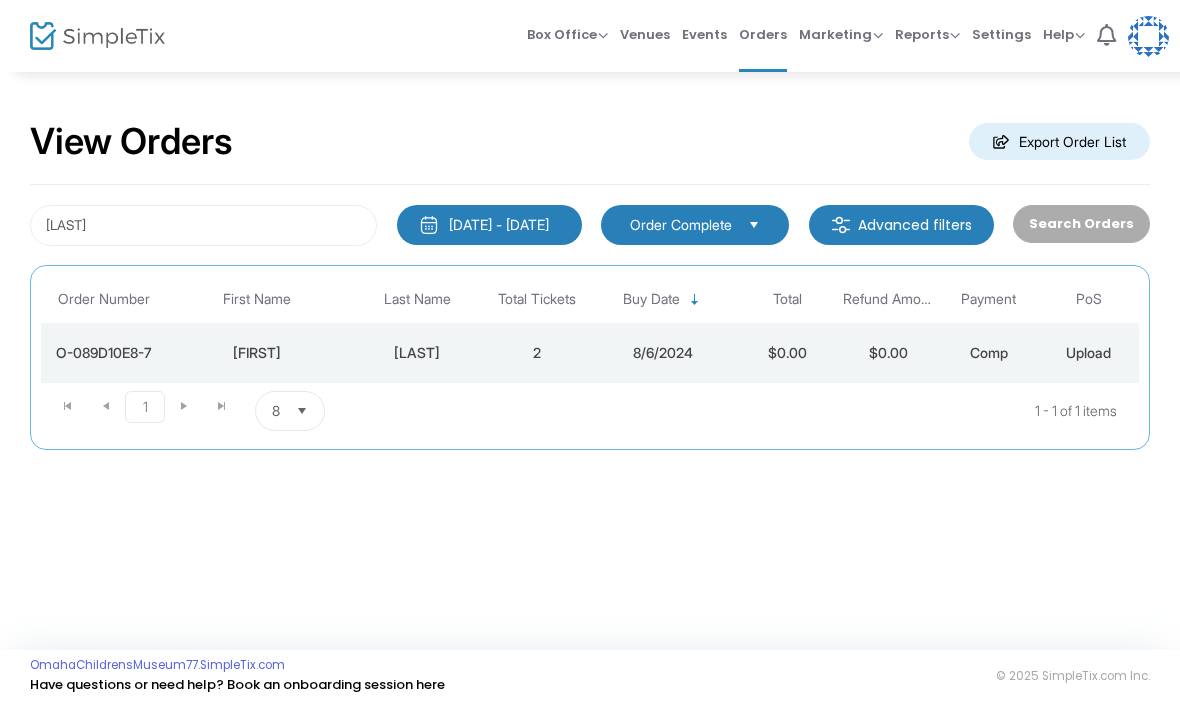 click on "O-089D10E8-7" 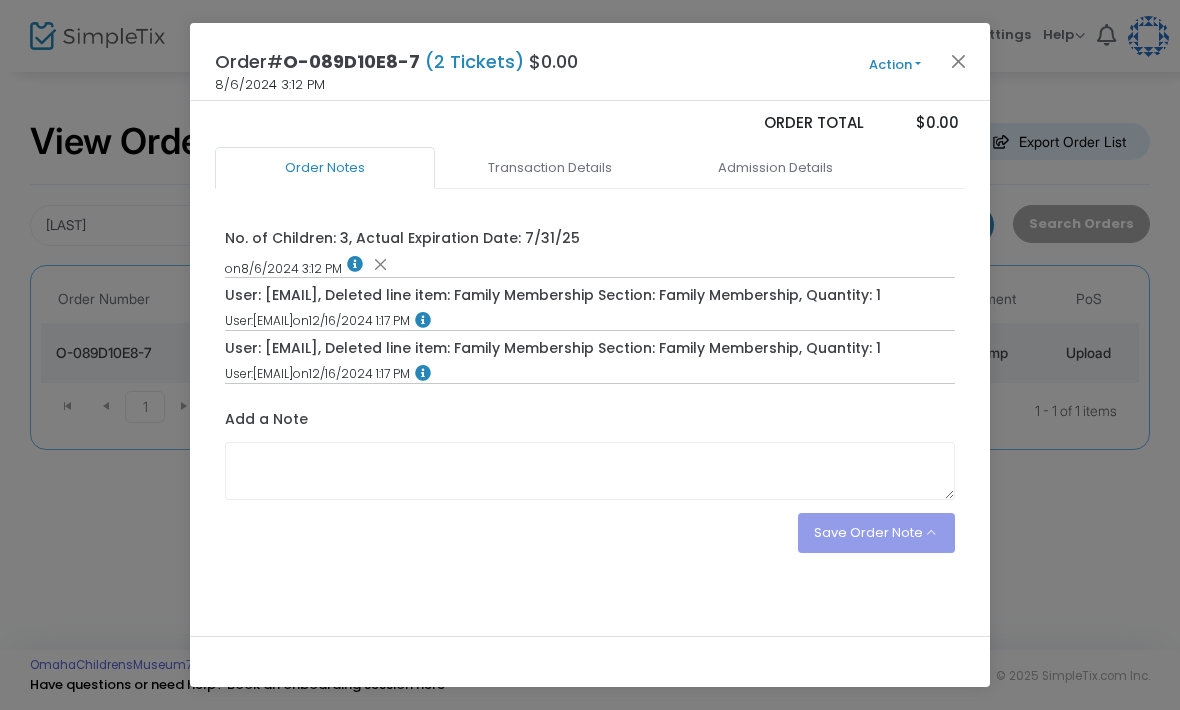 click on "Transaction Details" at bounding box center [550, 168] 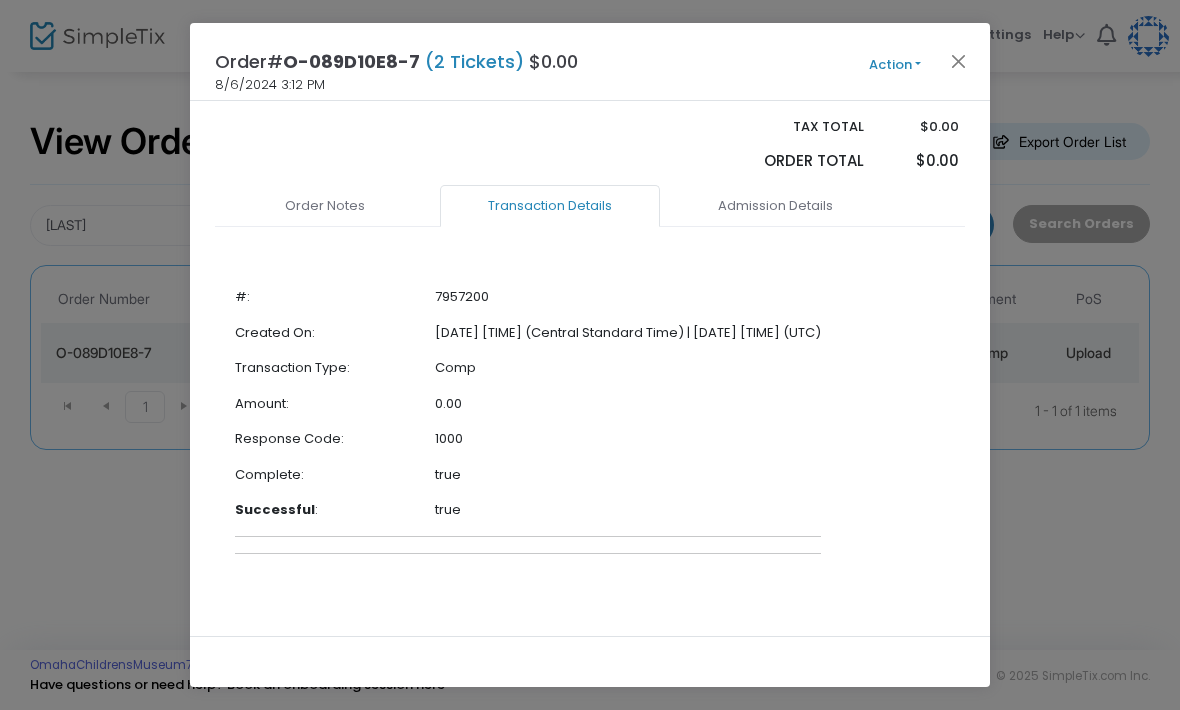 click on "Admission Details" at bounding box center (775, 206) 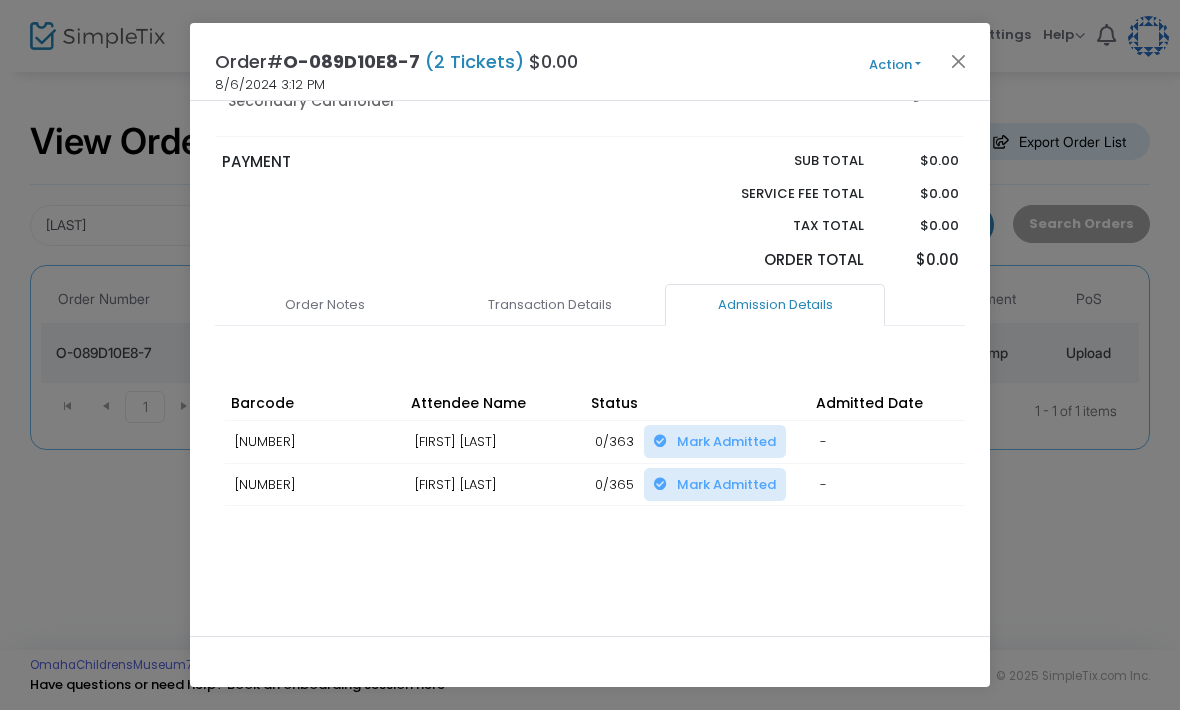 scroll, scrollTop: 495, scrollLeft: 0, axis: vertical 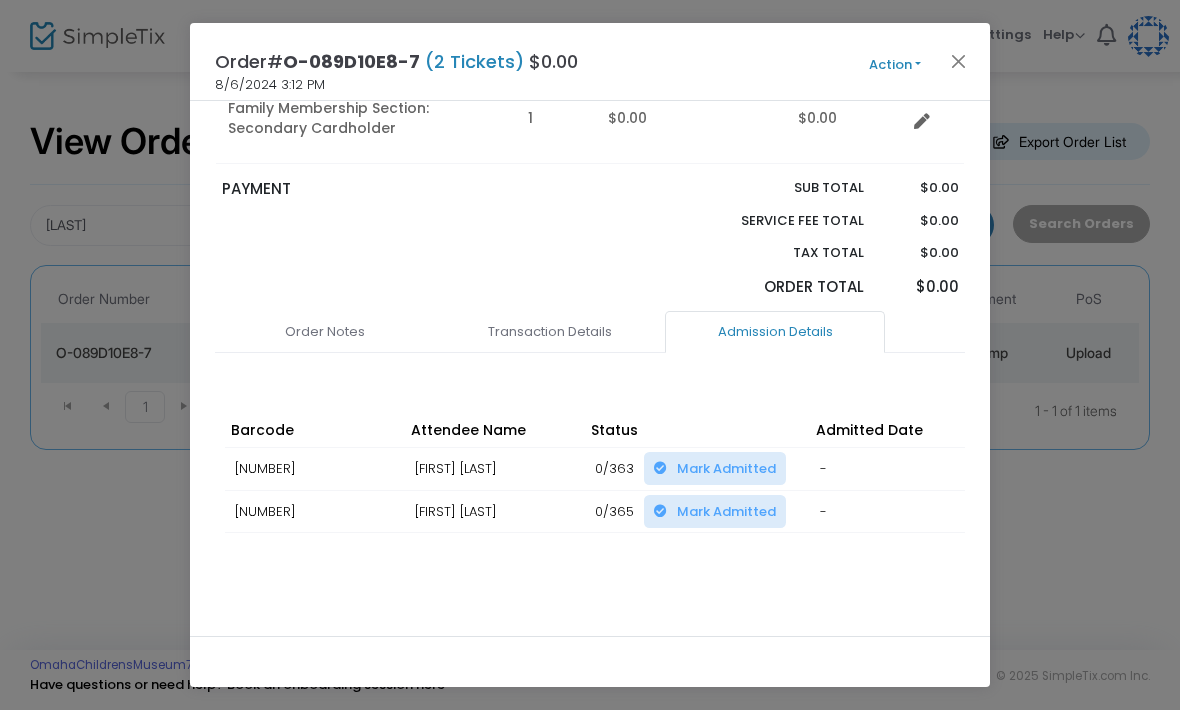 click 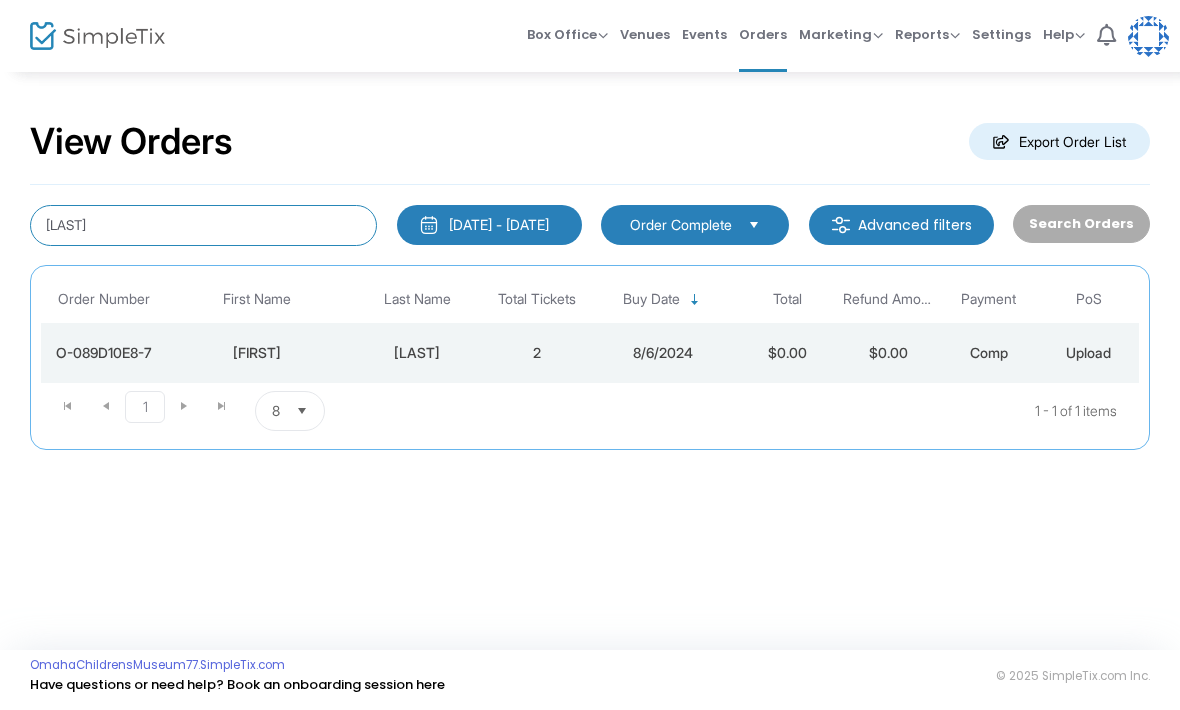 click on "[LAST]" 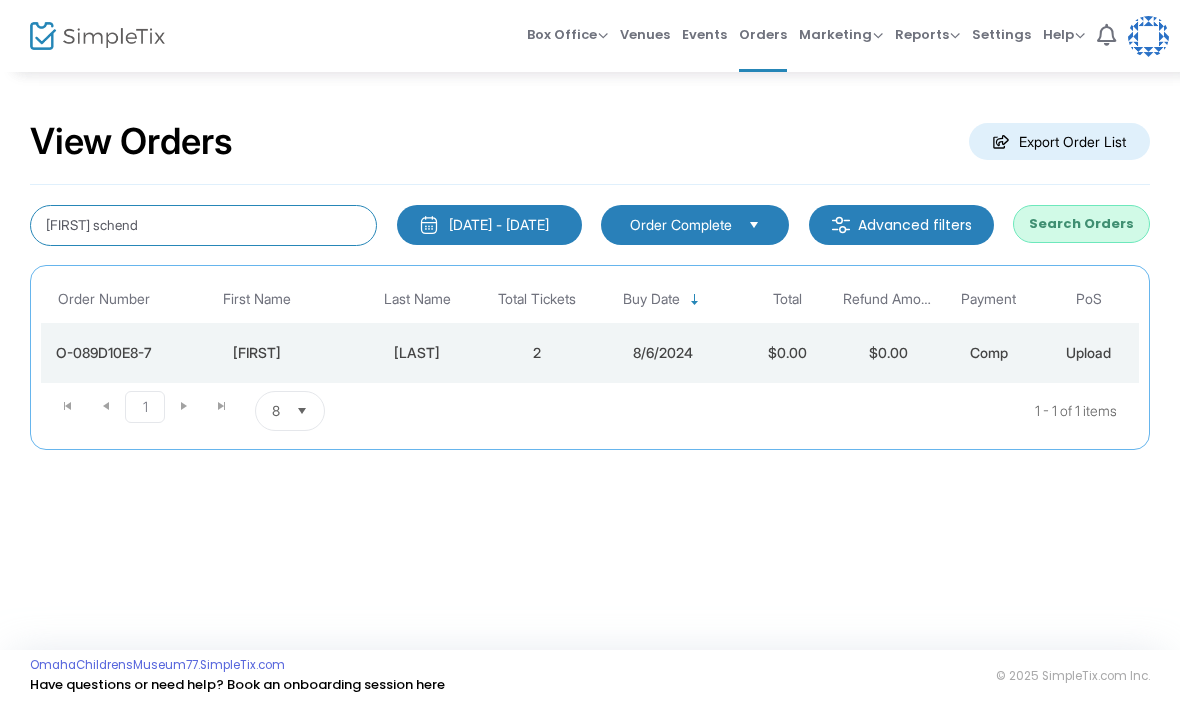 type on "Jeff schendt" 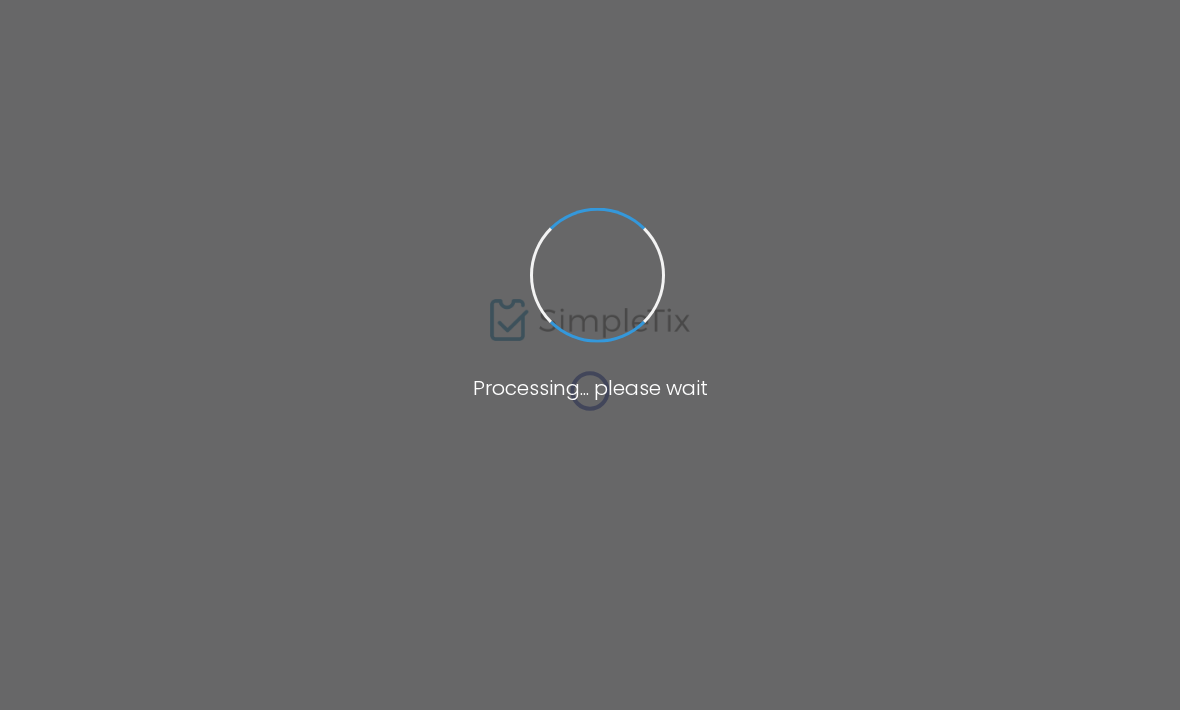 scroll, scrollTop: 0, scrollLeft: 0, axis: both 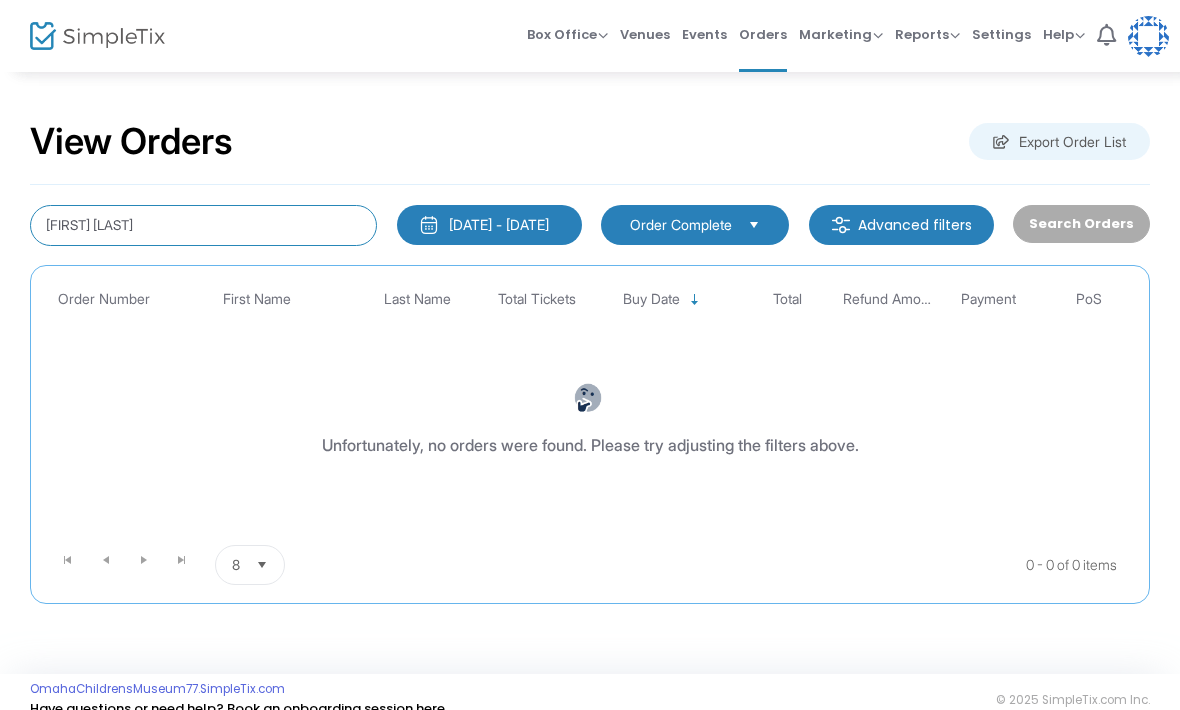 click on "Jeff schendt" 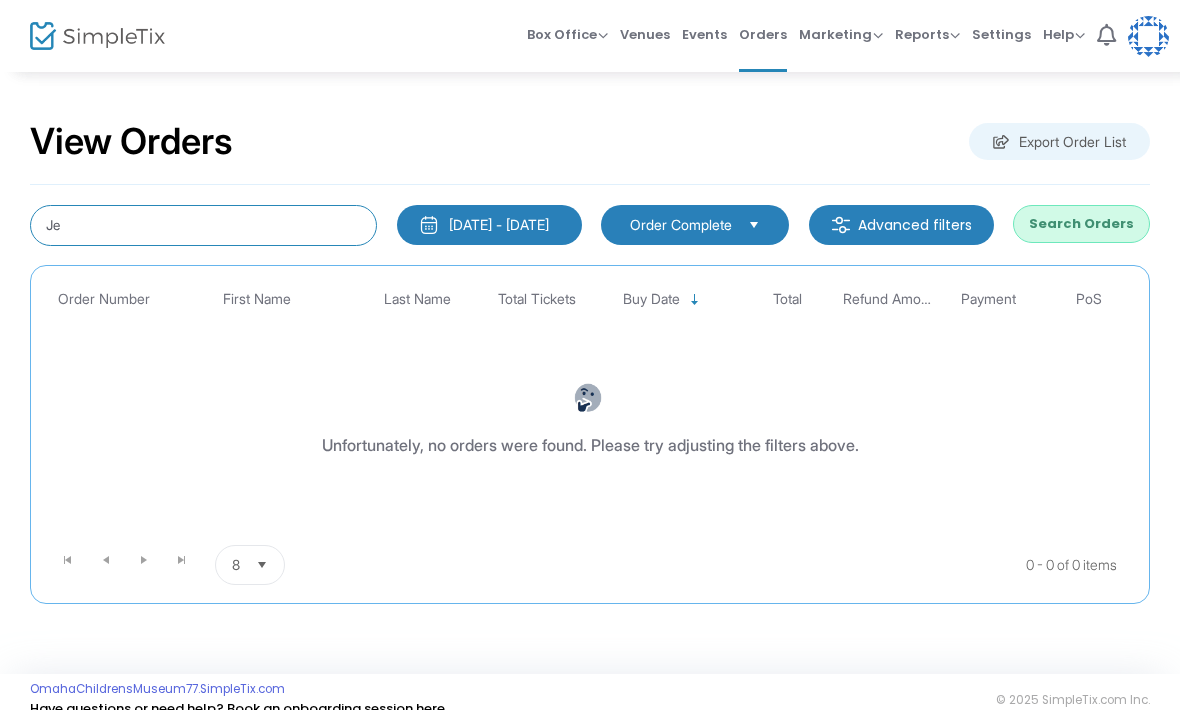 type on "J" 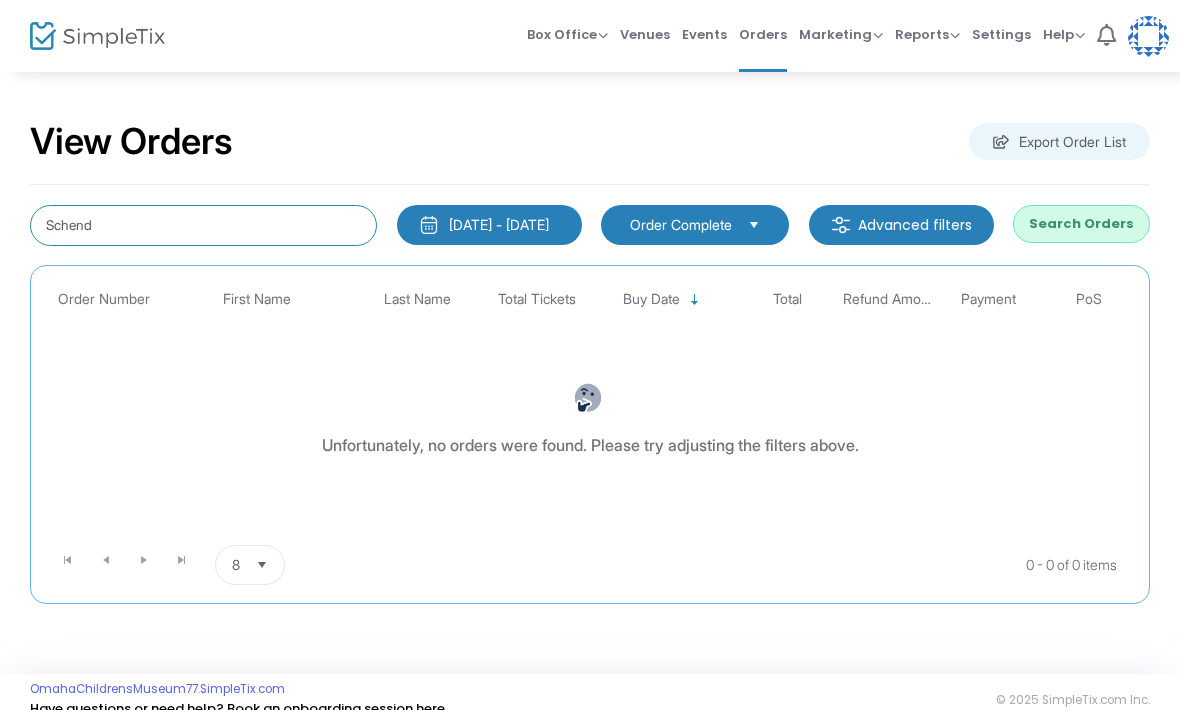 type on "[LAST]" 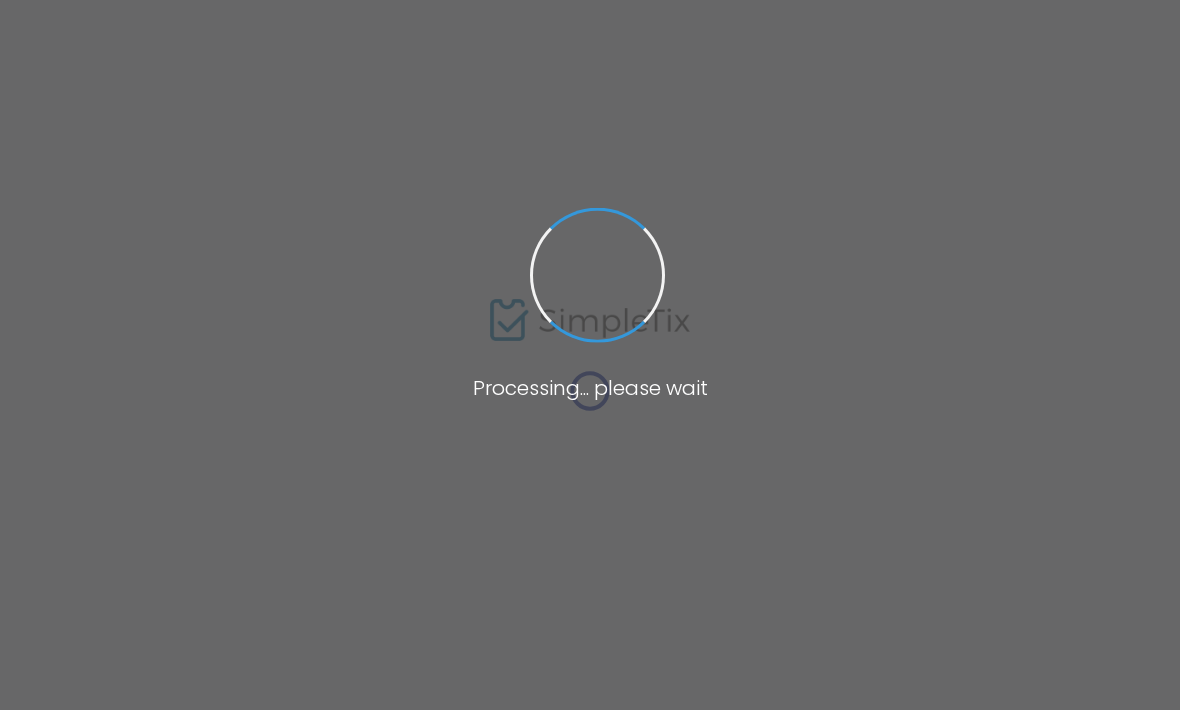 scroll, scrollTop: 0, scrollLeft: 0, axis: both 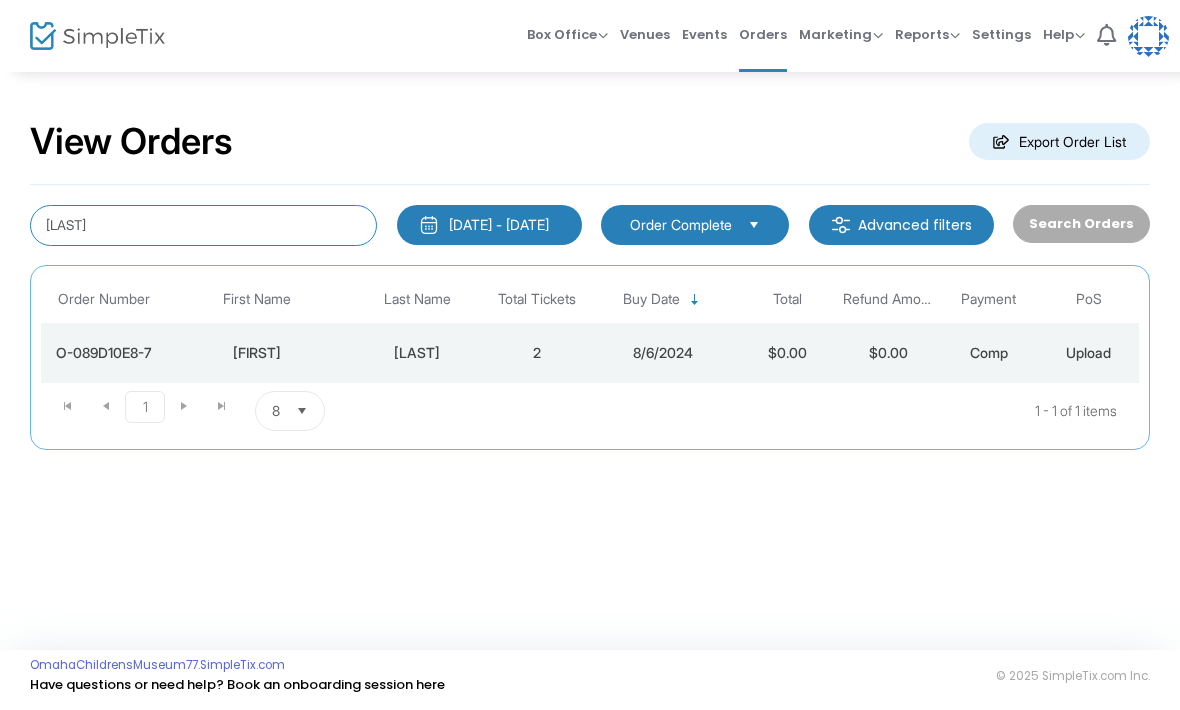 click on "[LAST]" 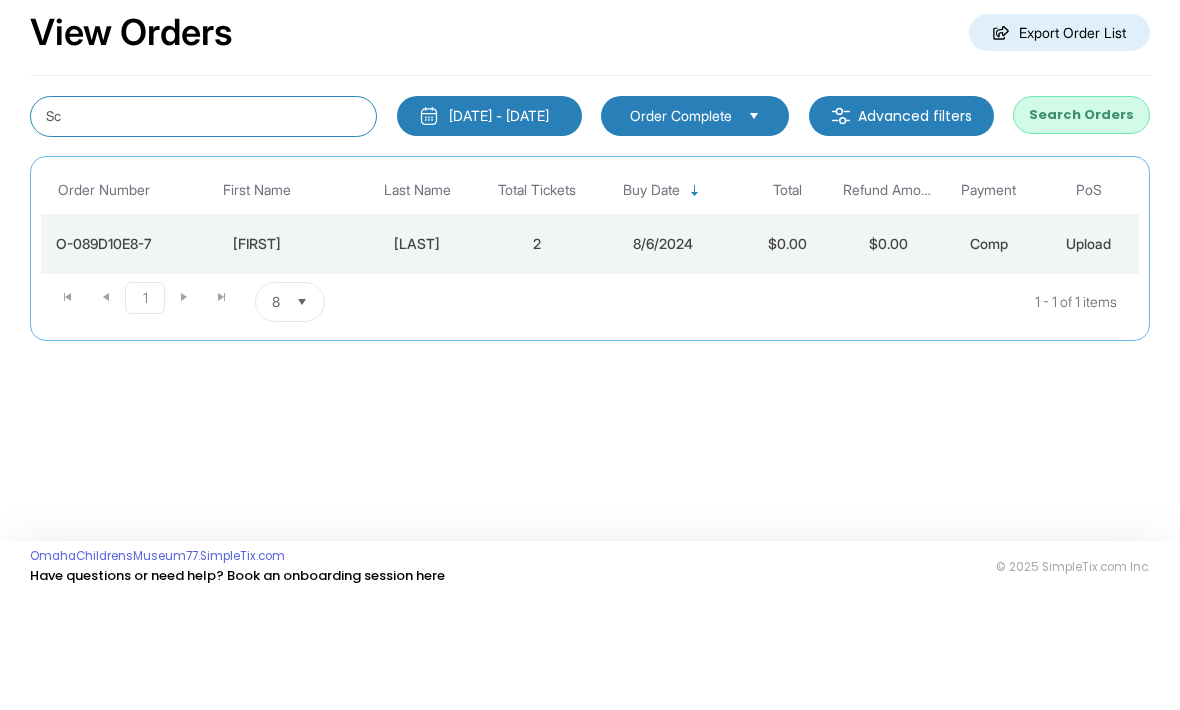 type on "S" 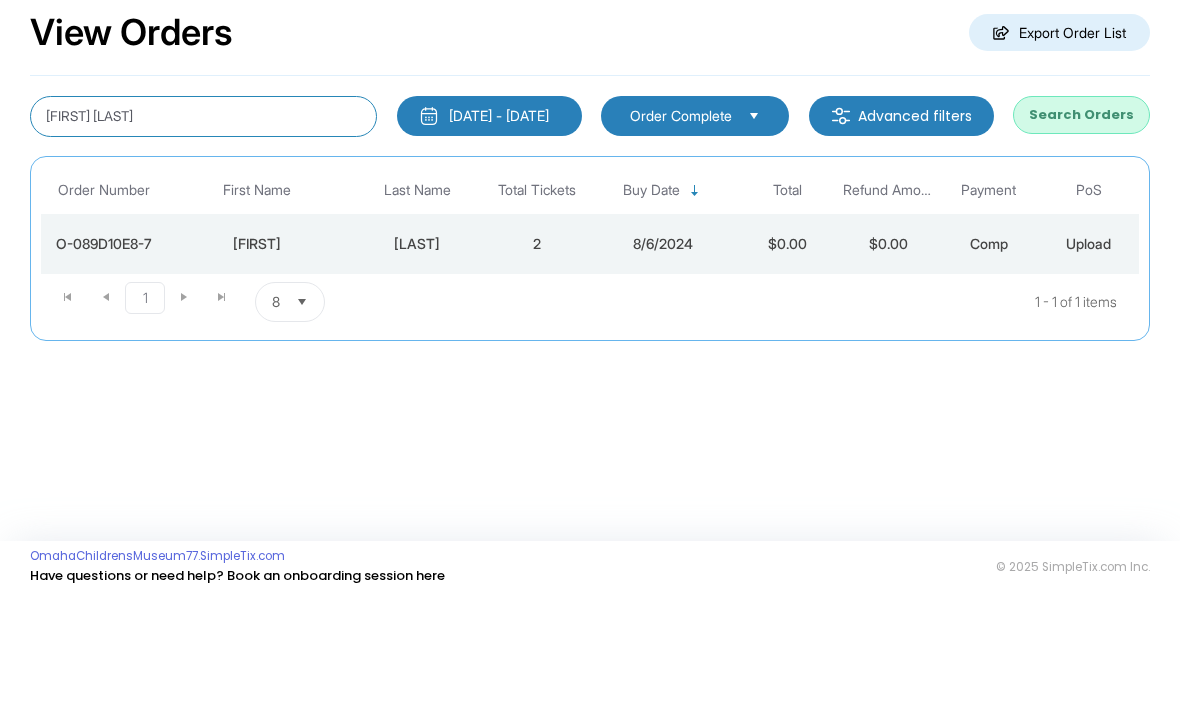 type on "[FIRST] [LAST]" 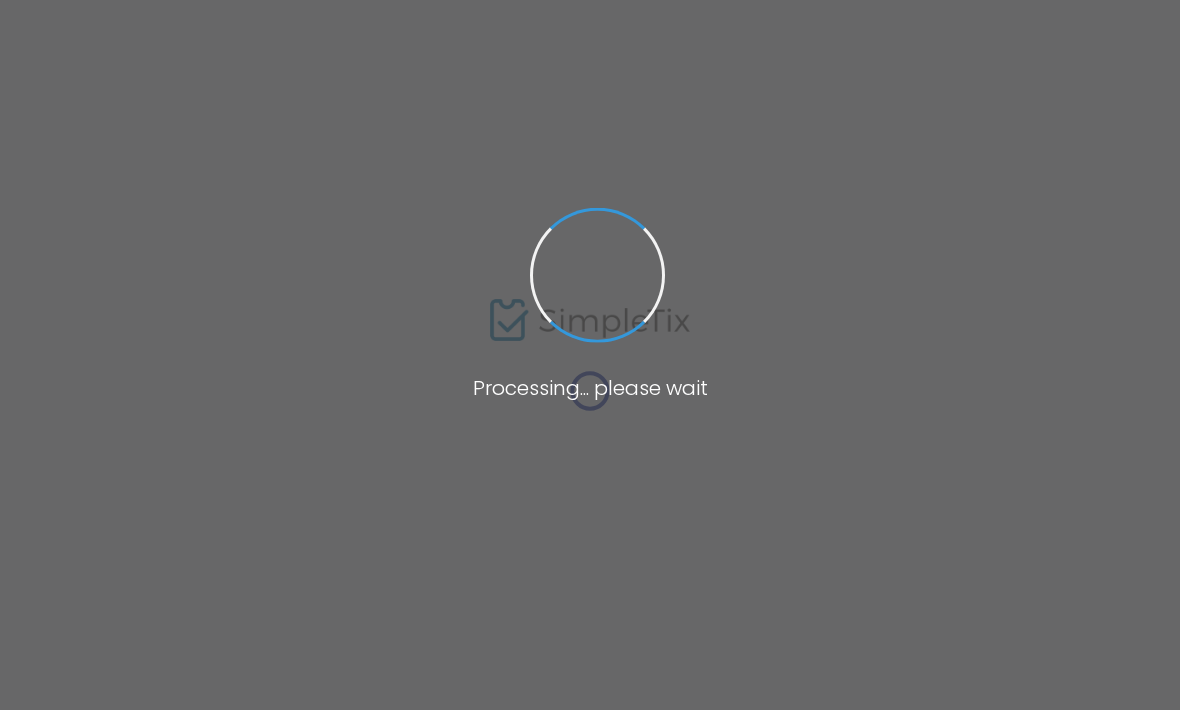 scroll, scrollTop: 0, scrollLeft: 0, axis: both 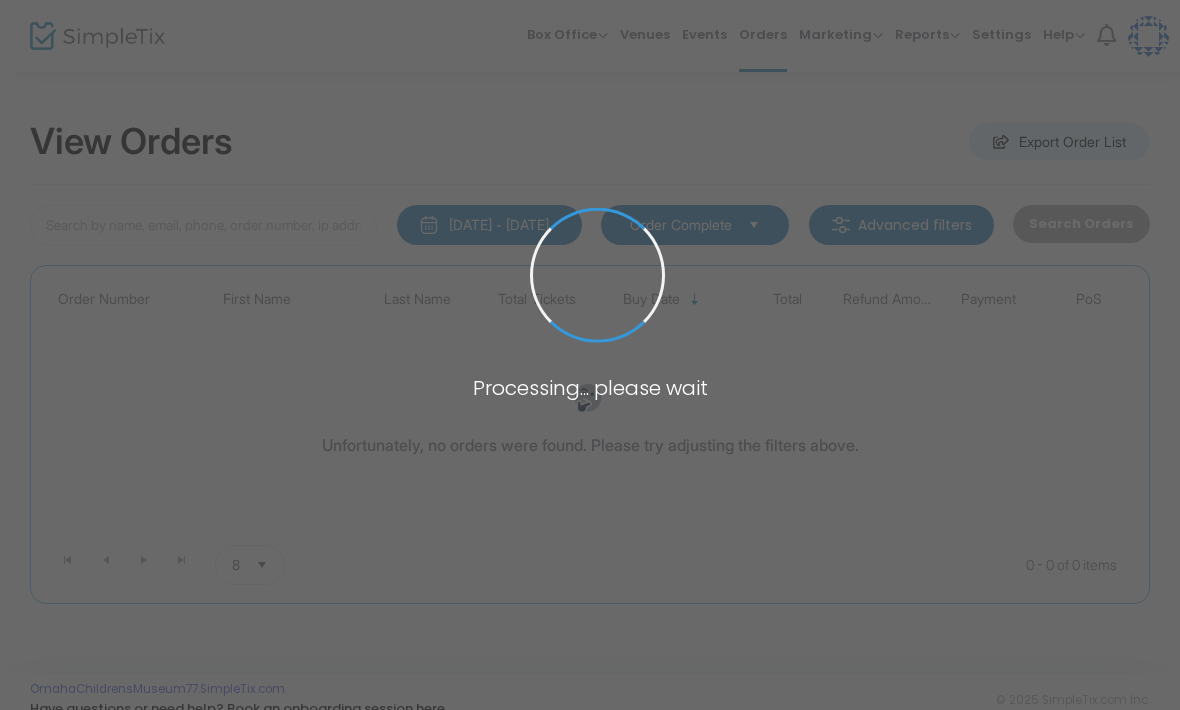 type on "[FIRST] [LAST]" 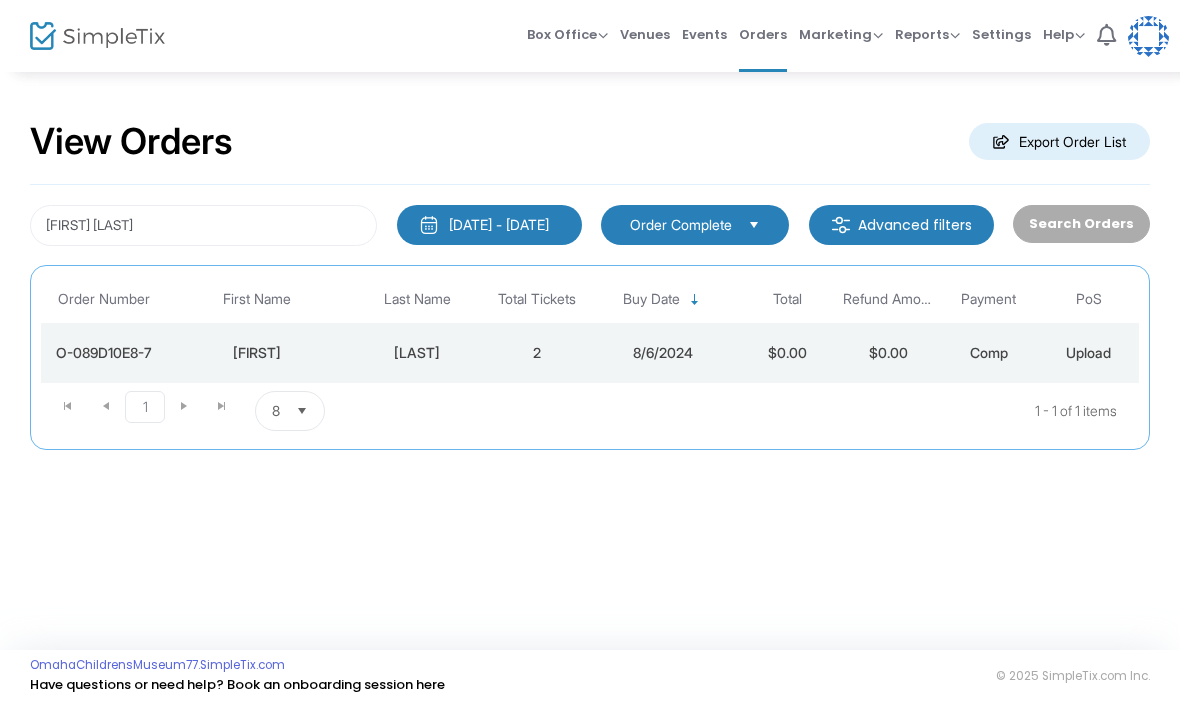 click on "8/6/2024" 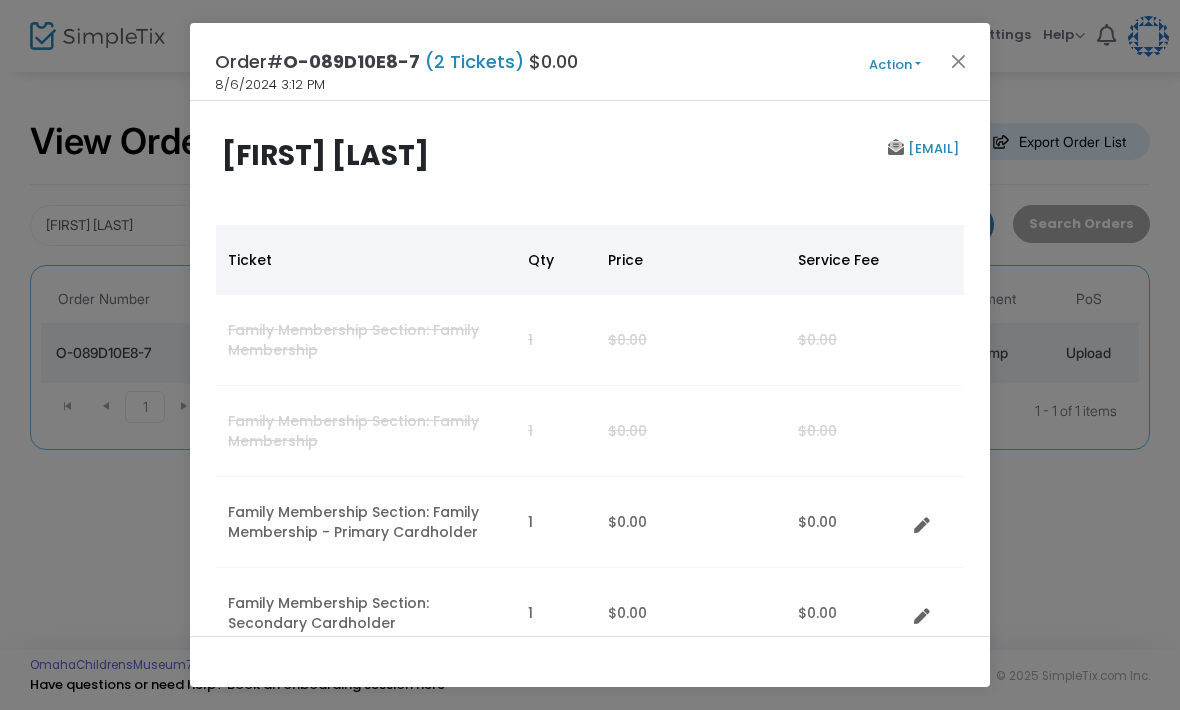 scroll, scrollTop: 0, scrollLeft: 0, axis: both 